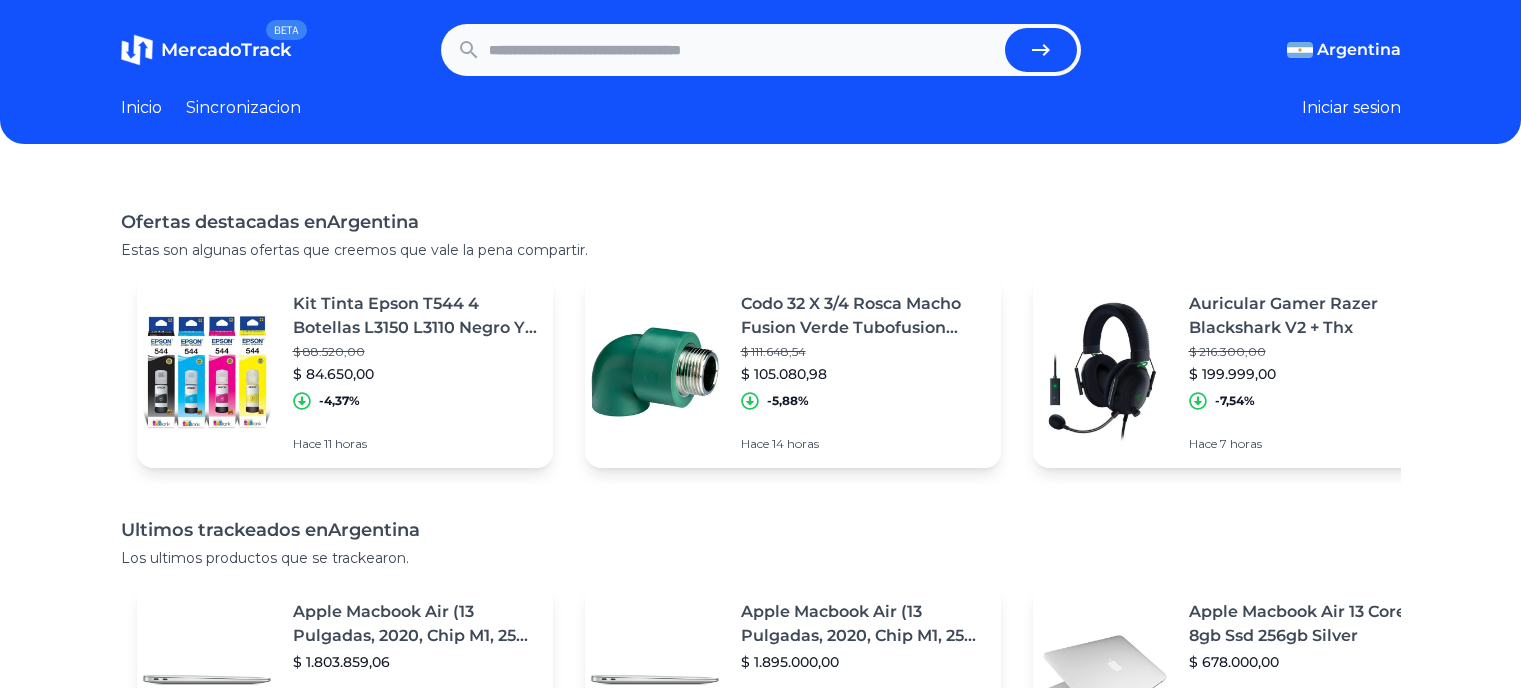 scroll, scrollTop: 0, scrollLeft: 0, axis: both 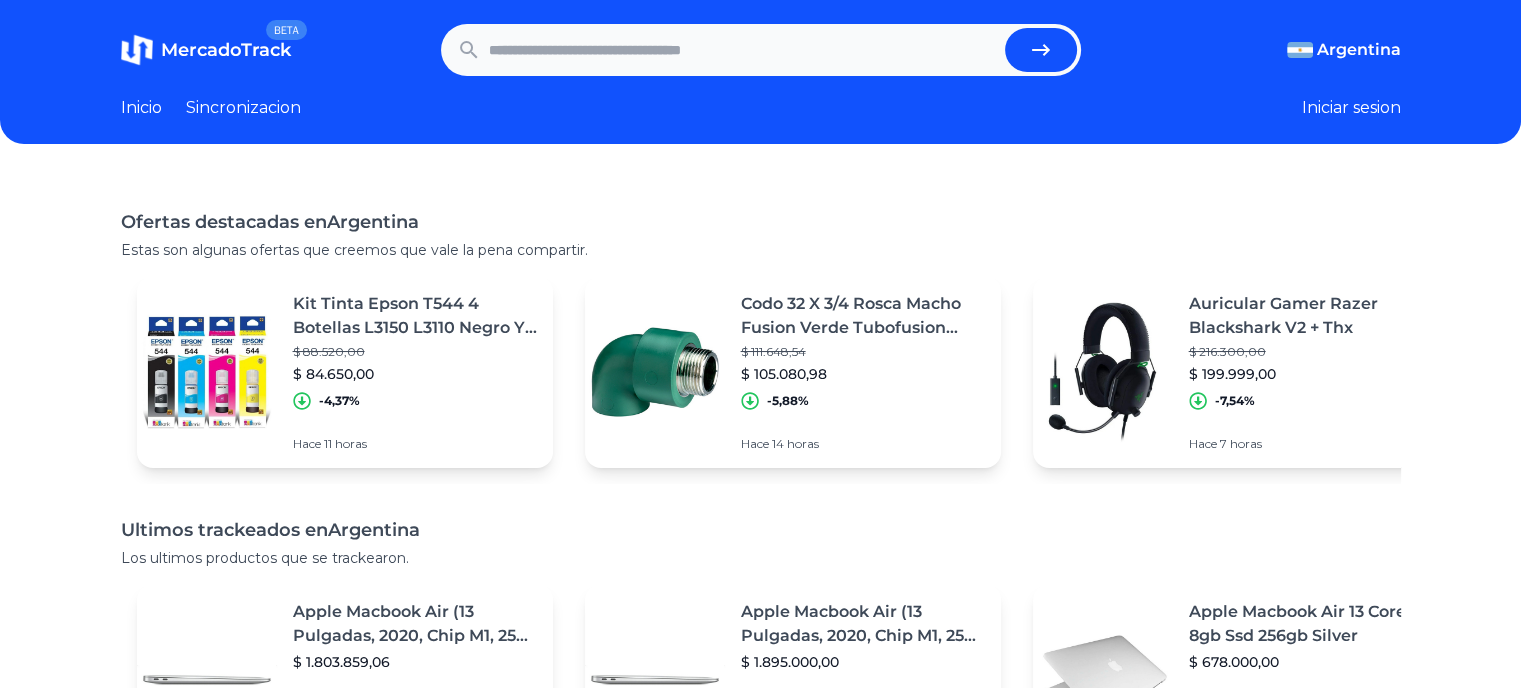 click at bounding box center [743, 50] 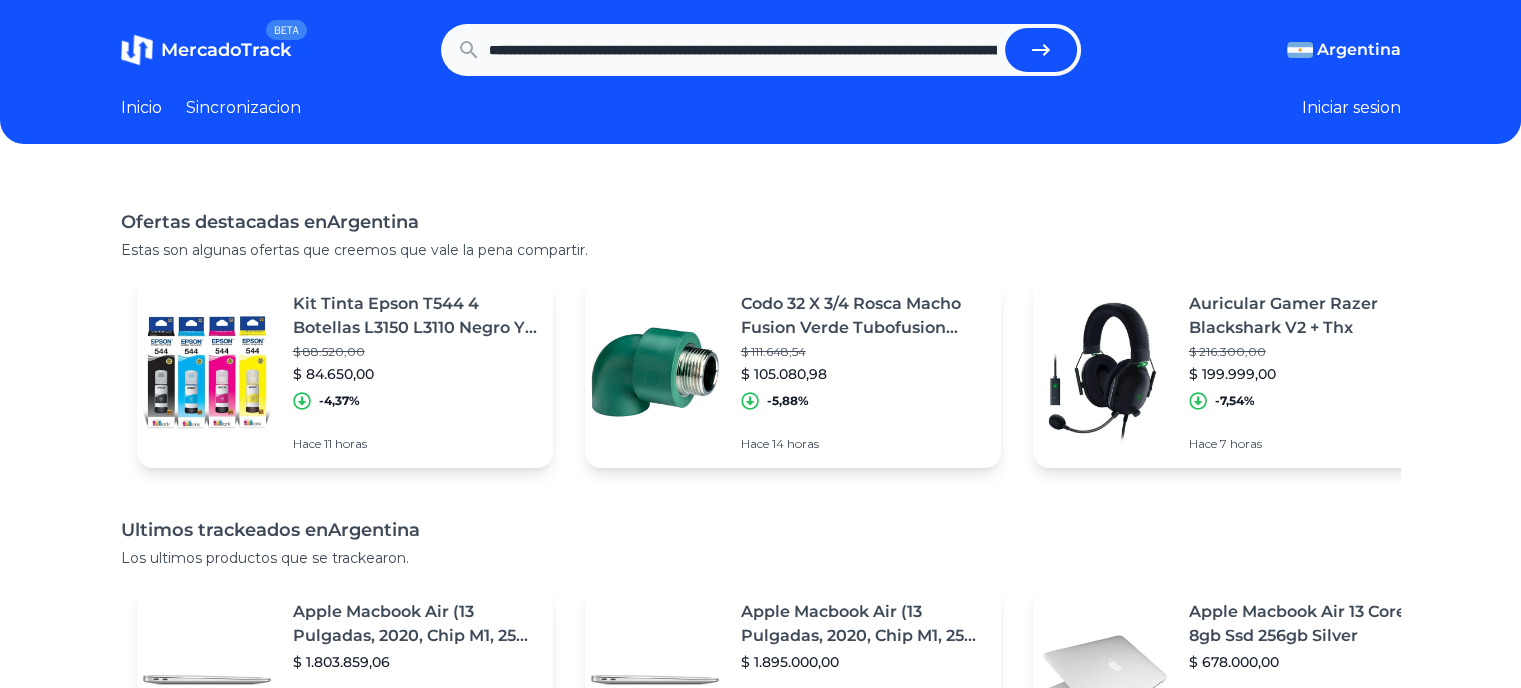 scroll, scrollTop: 0, scrollLeft: 1905, axis: horizontal 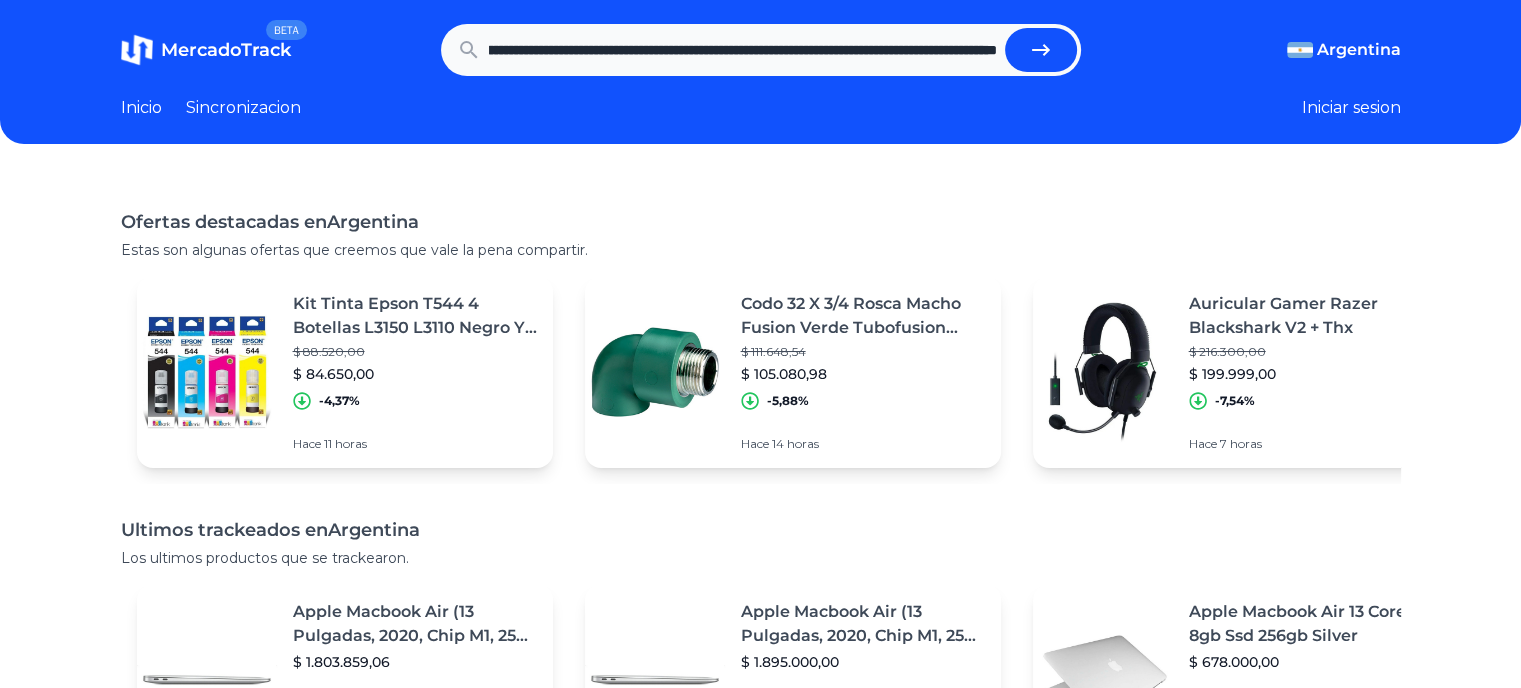 click at bounding box center [1041, 50] 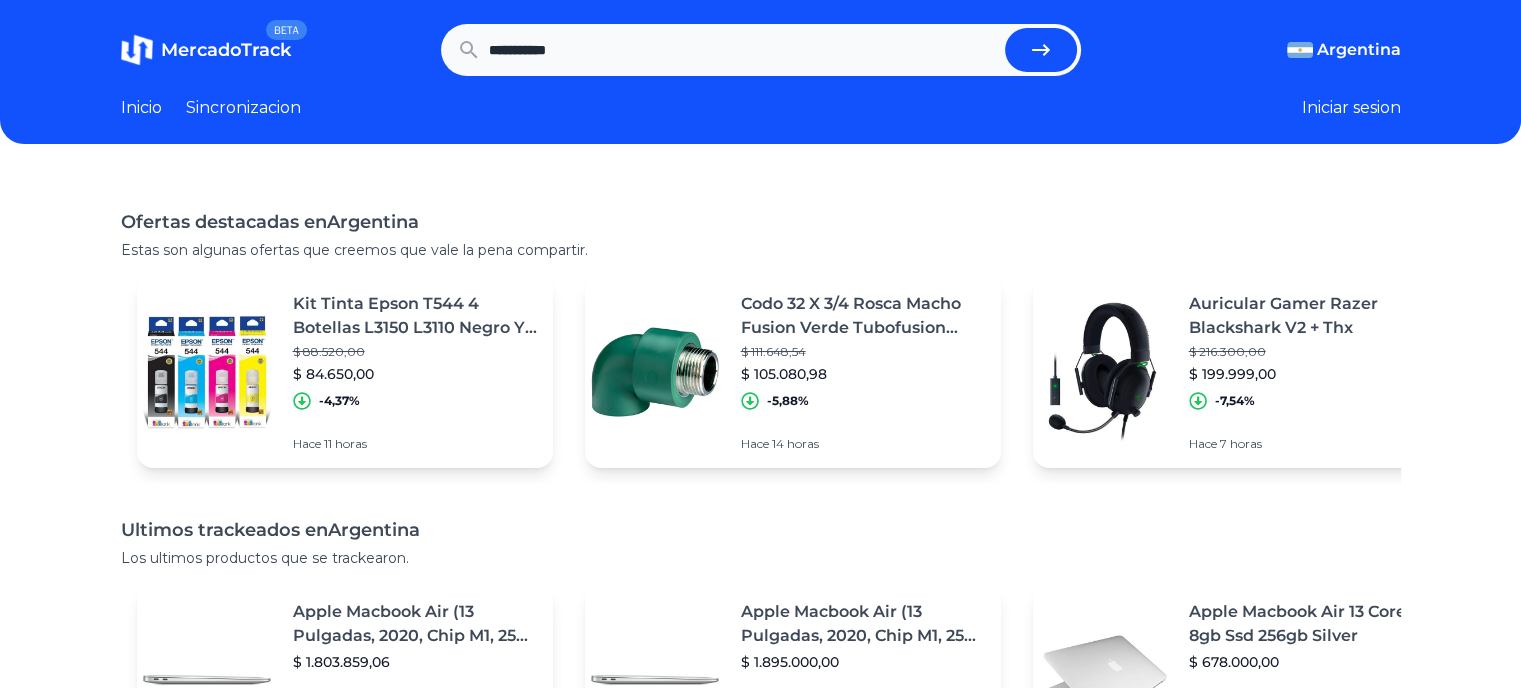 scroll, scrollTop: 0, scrollLeft: 0, axis: both 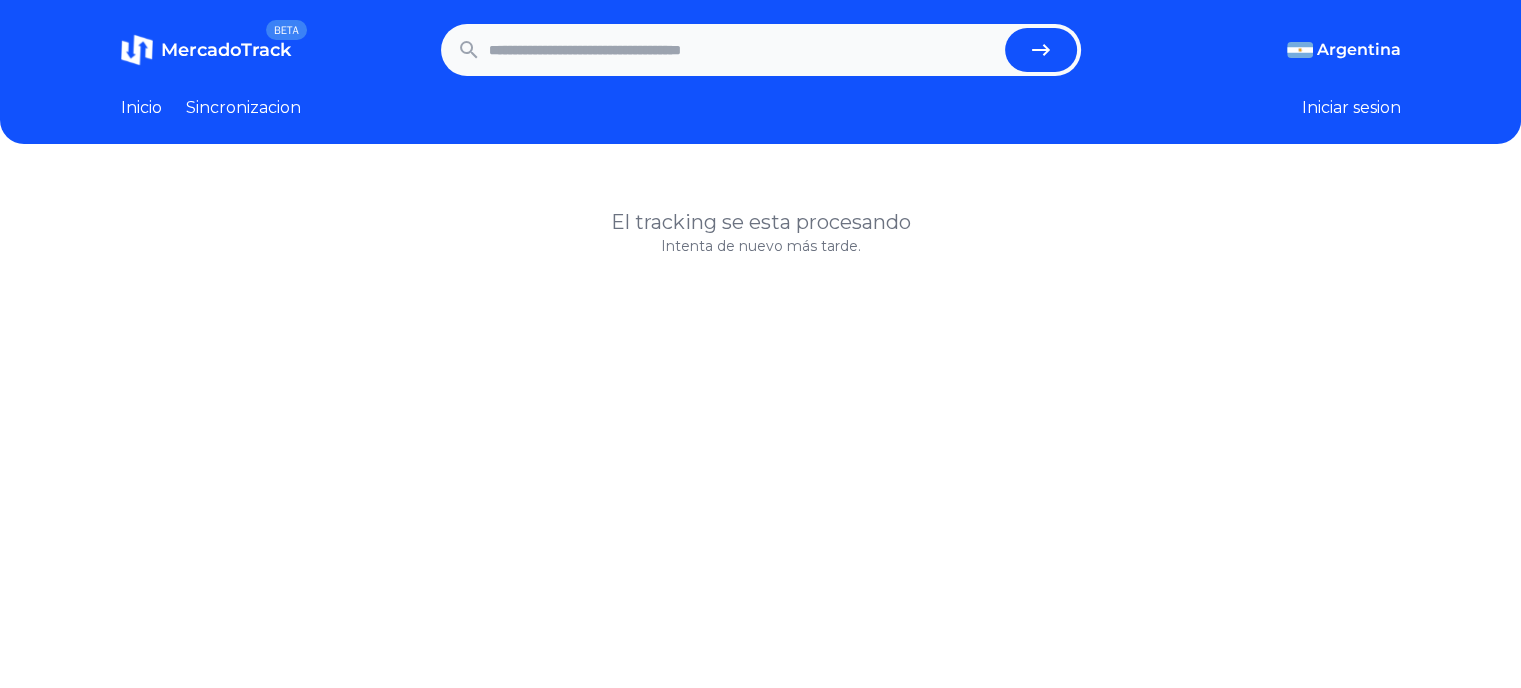 click at bounding box center [743, 50] 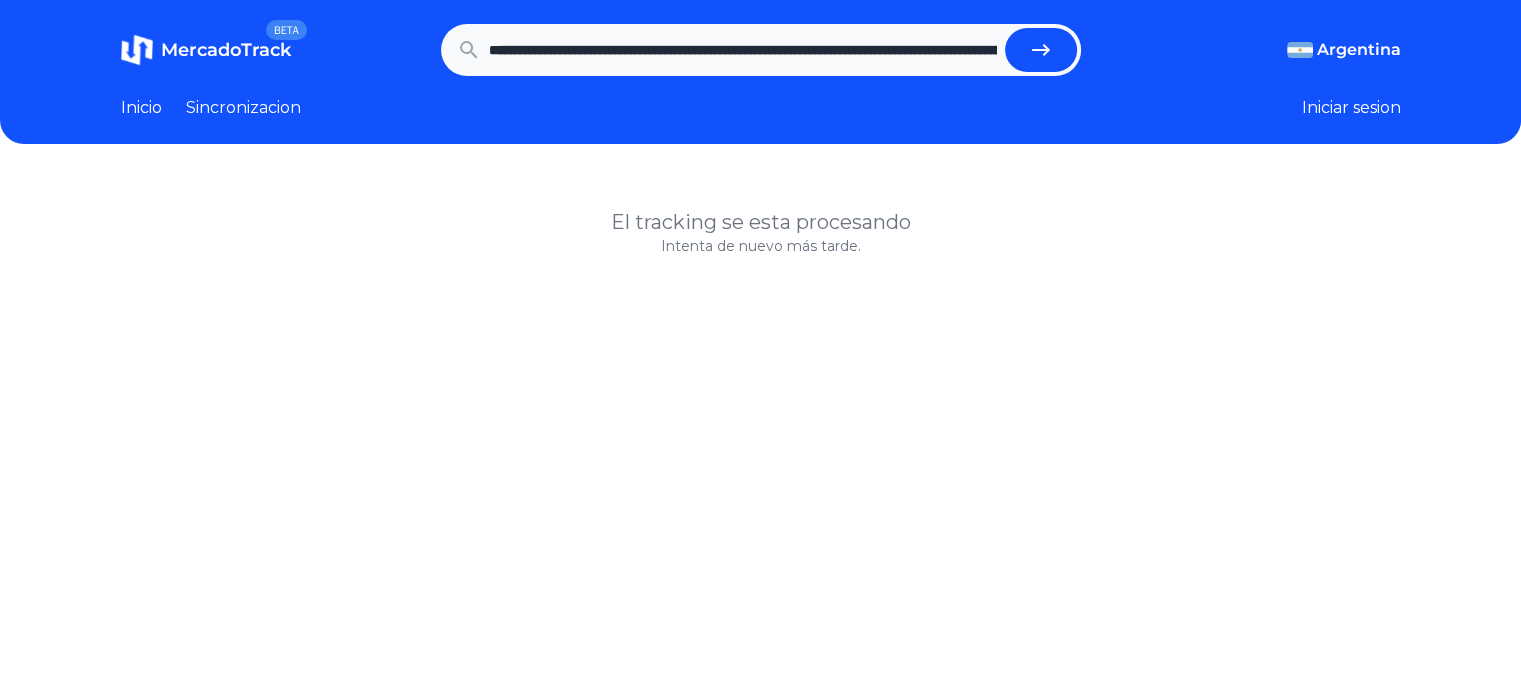 scroll, scrollTop: 0, scrollLeft: 1905, axis: horizontal 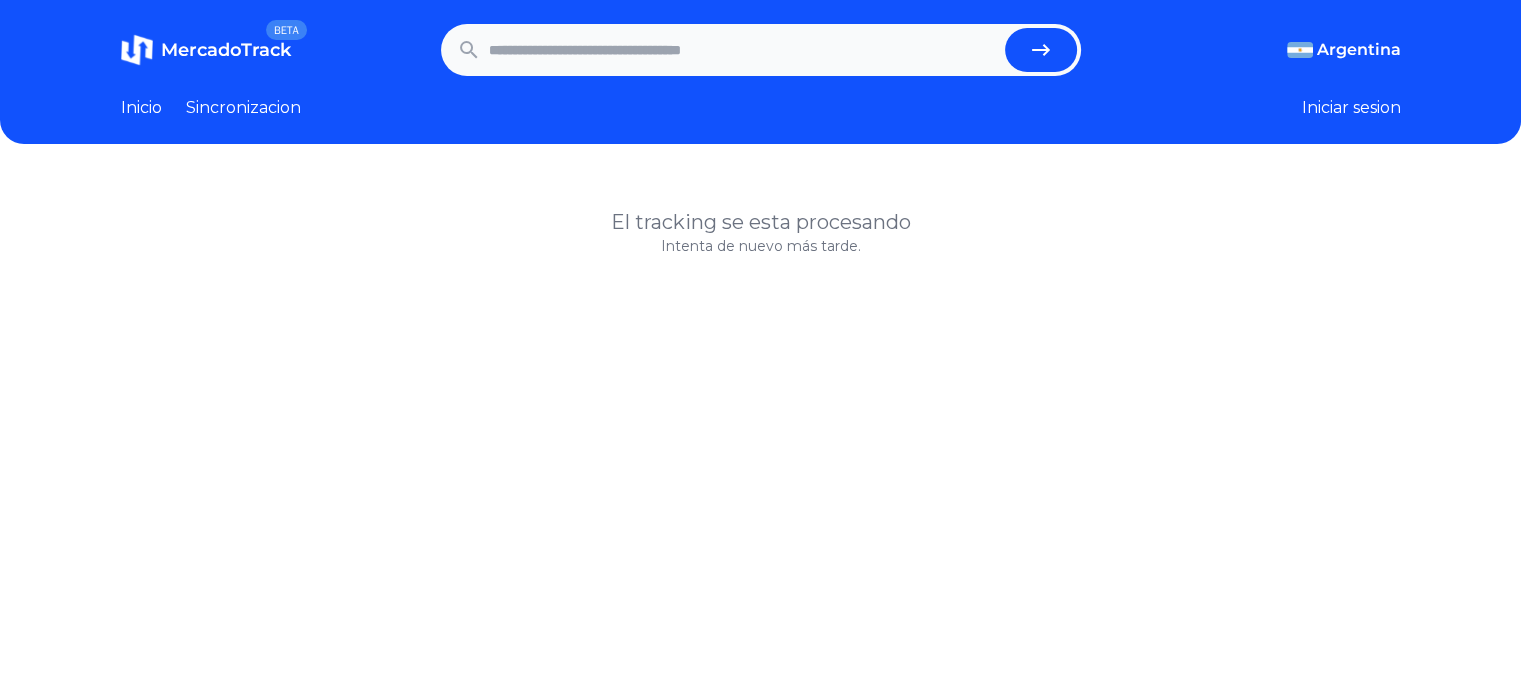 click at bounding box center [743, 50] 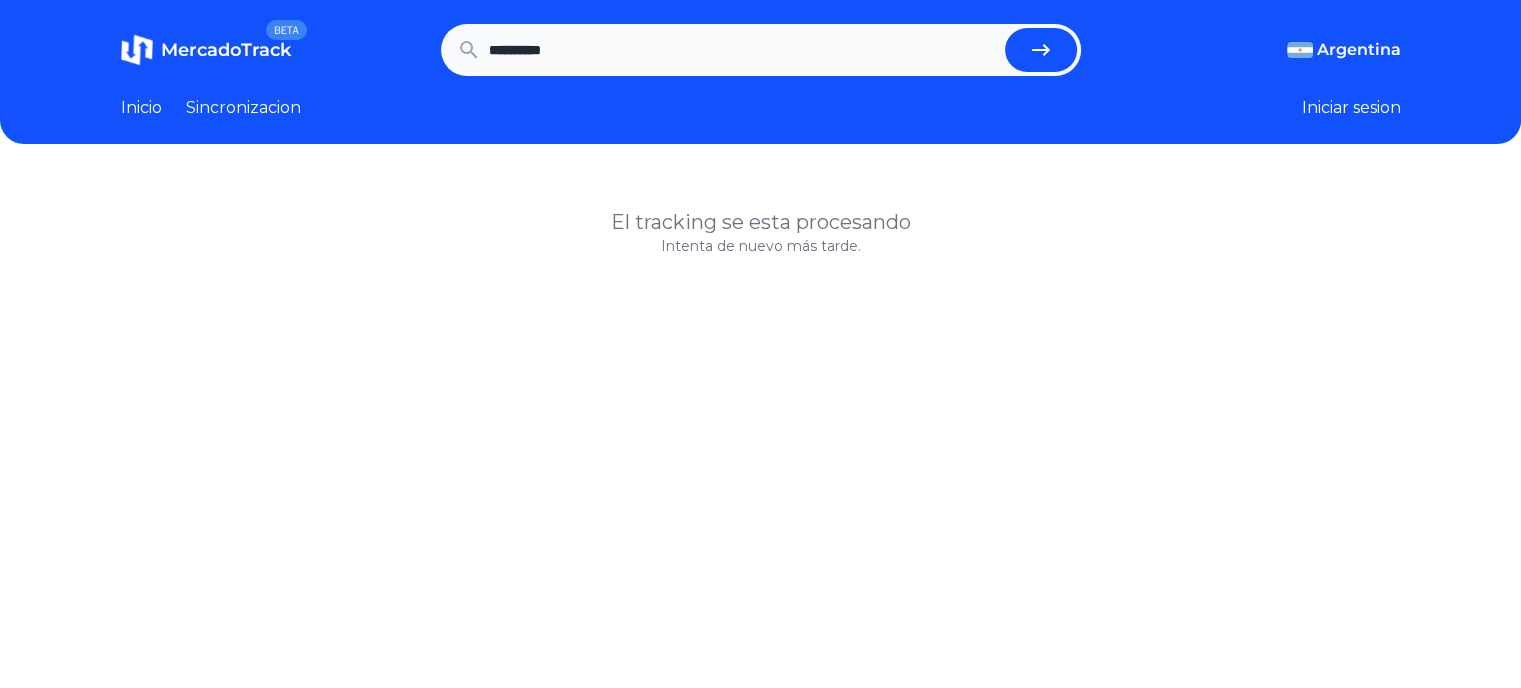 type on "**********" 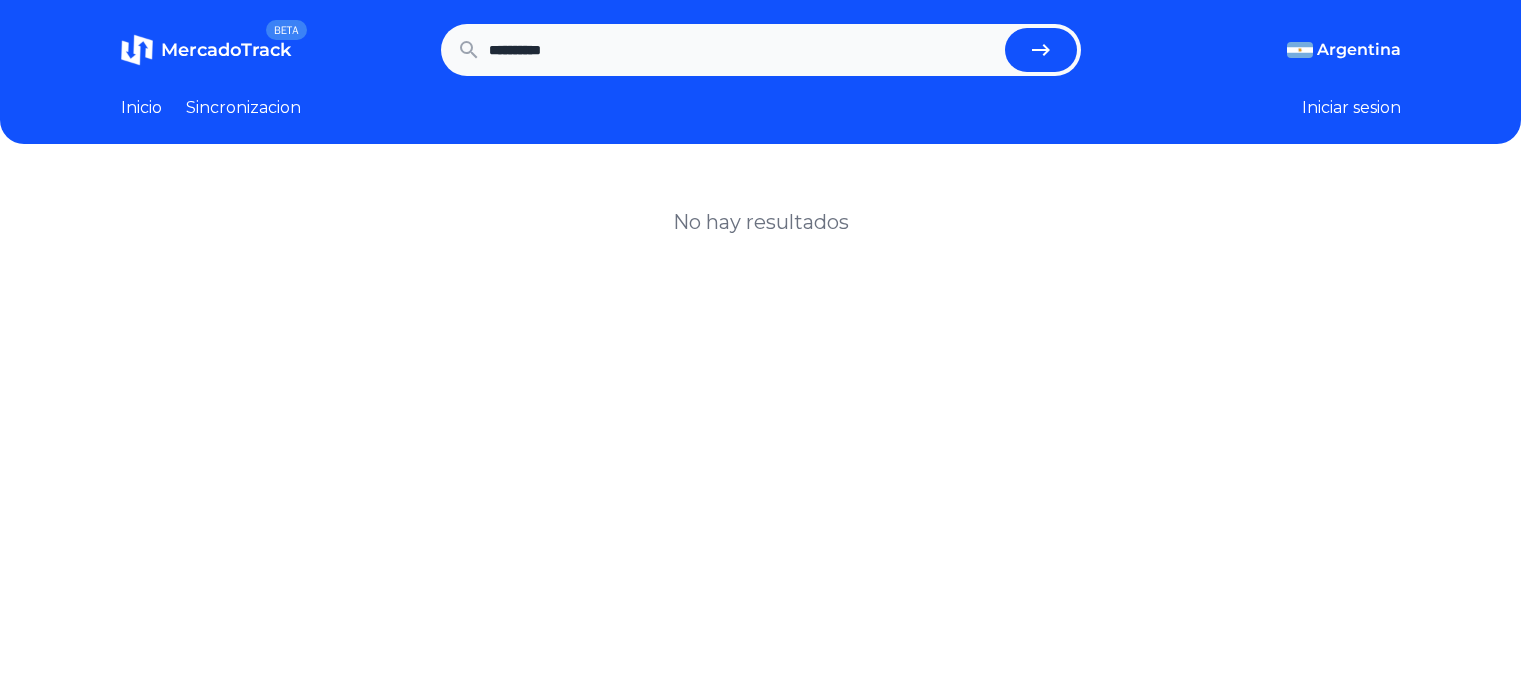 scroll, scrollTop: 0, scrollLeft: 0, axis: both 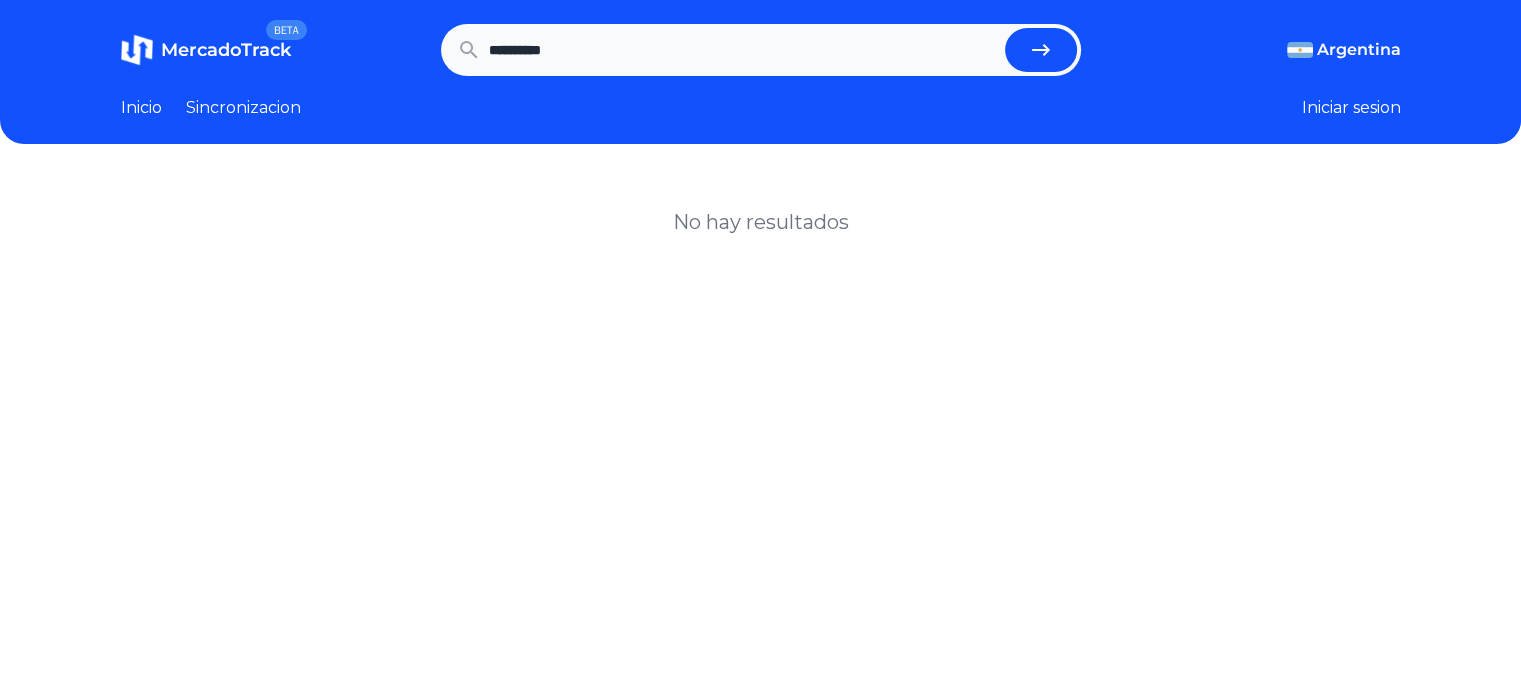 click on "MercadoTrack" at bounding box center (226, 50) 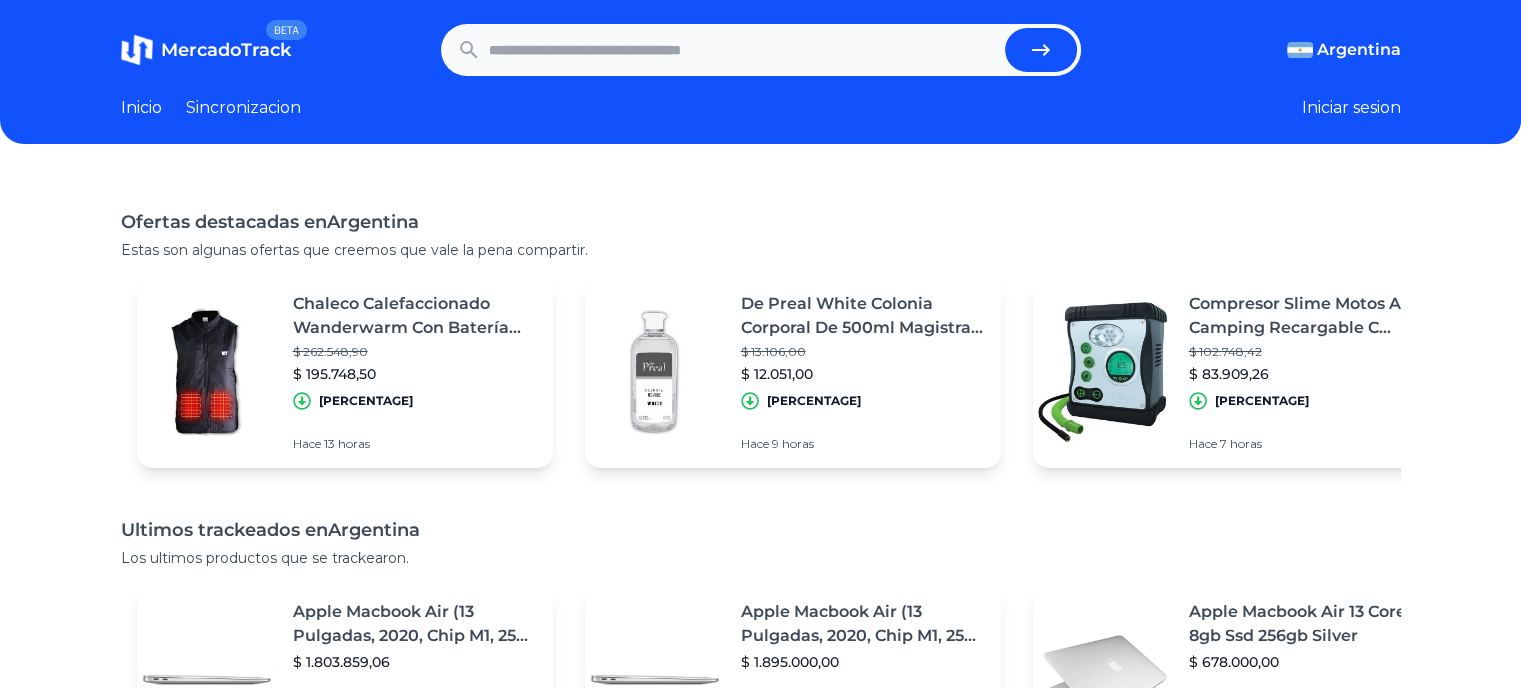 click at bounding box center [743, 50] 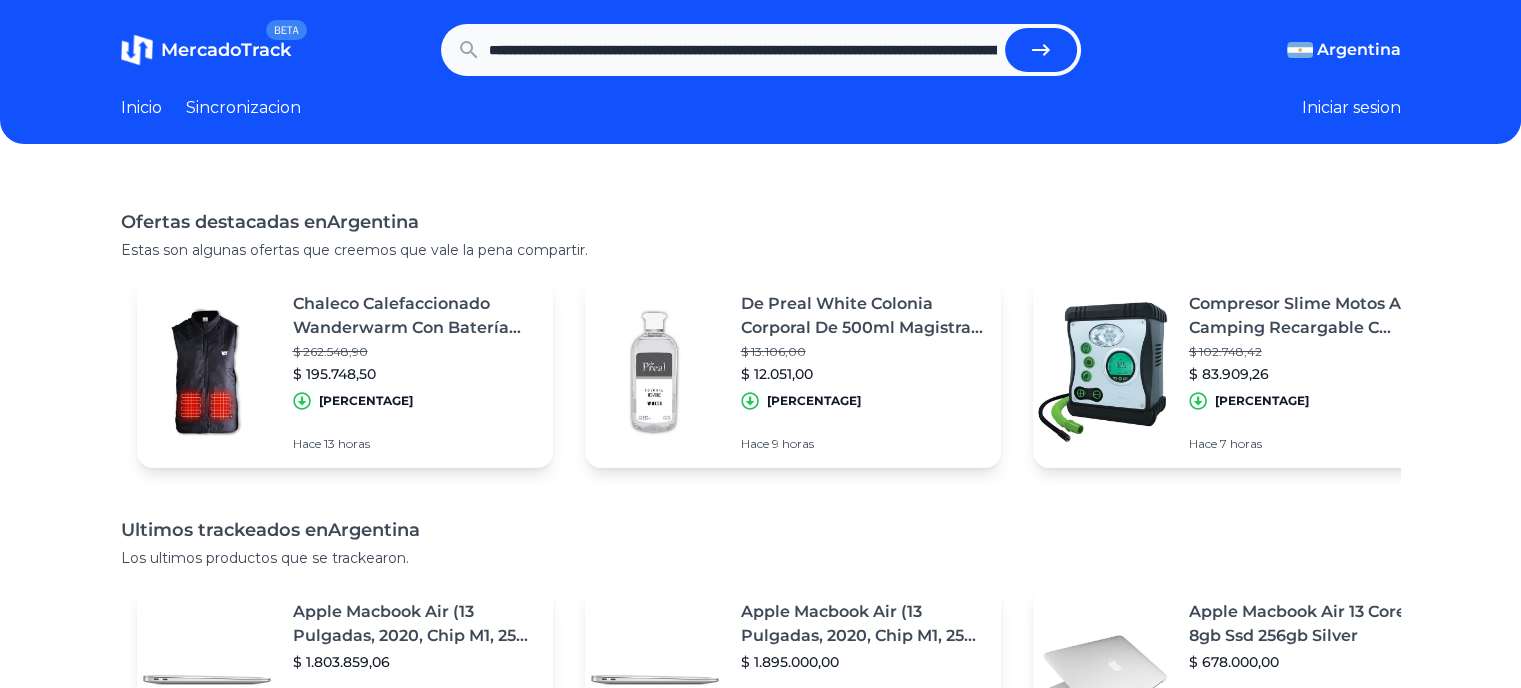 scroll, scrollTop: 0, scrollLeft: 1905, axis: horizontal 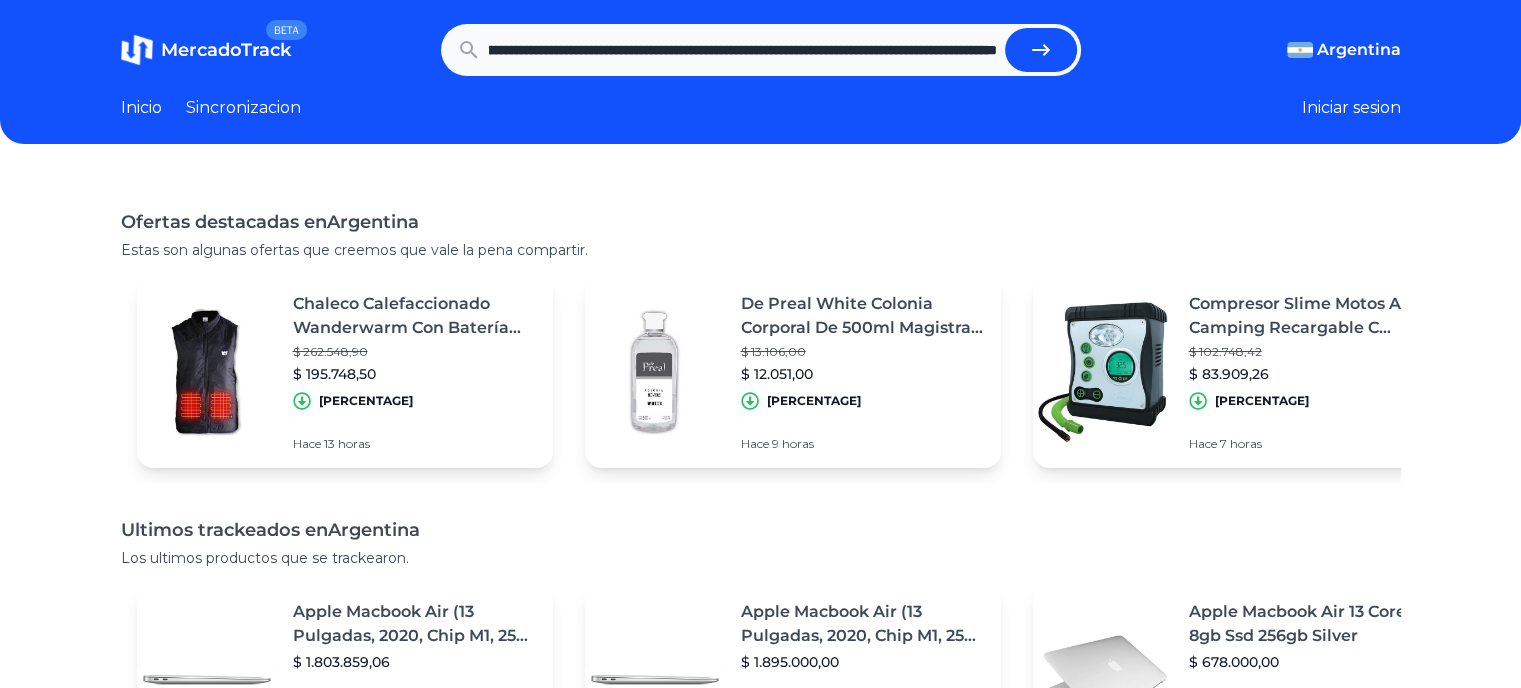 click at bounding box center [1041, 50] 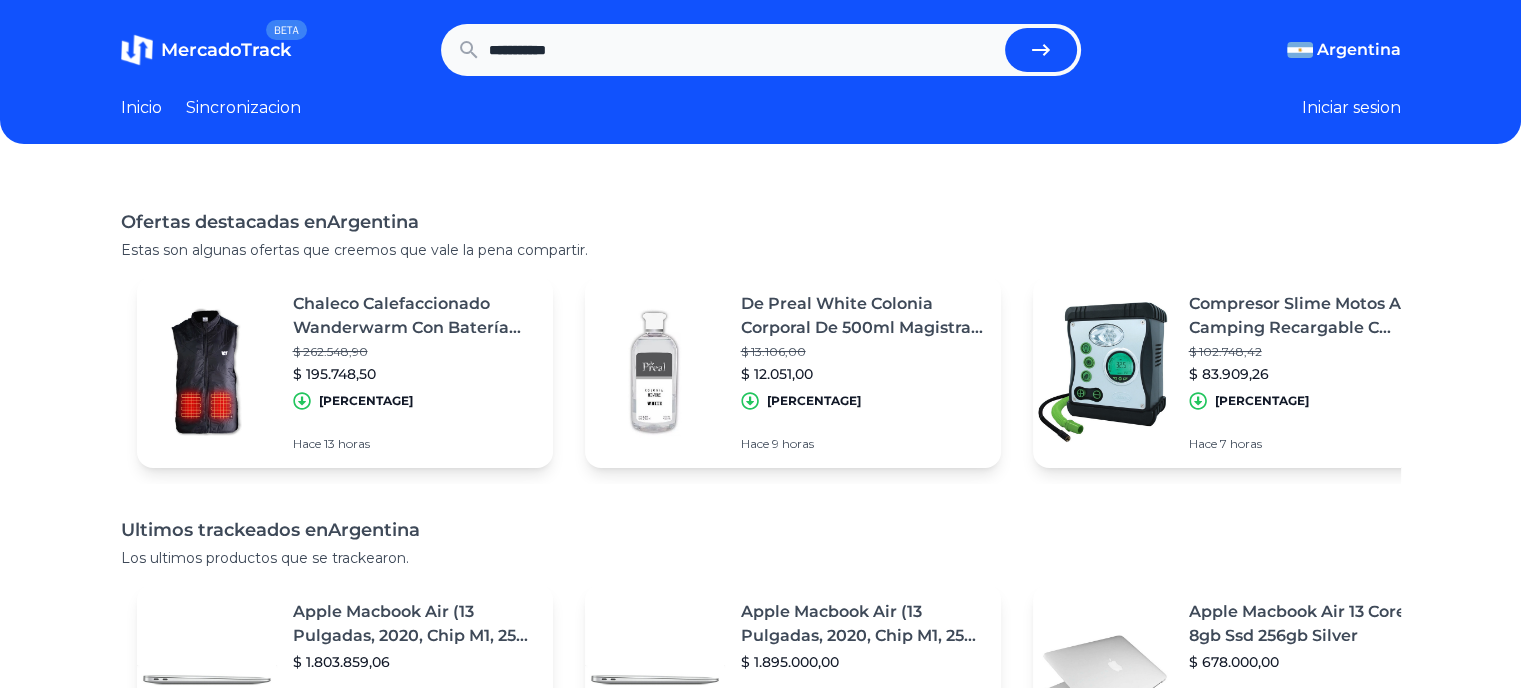 scroll, scrollTop: 0, scrollLeft: 0, axis: both 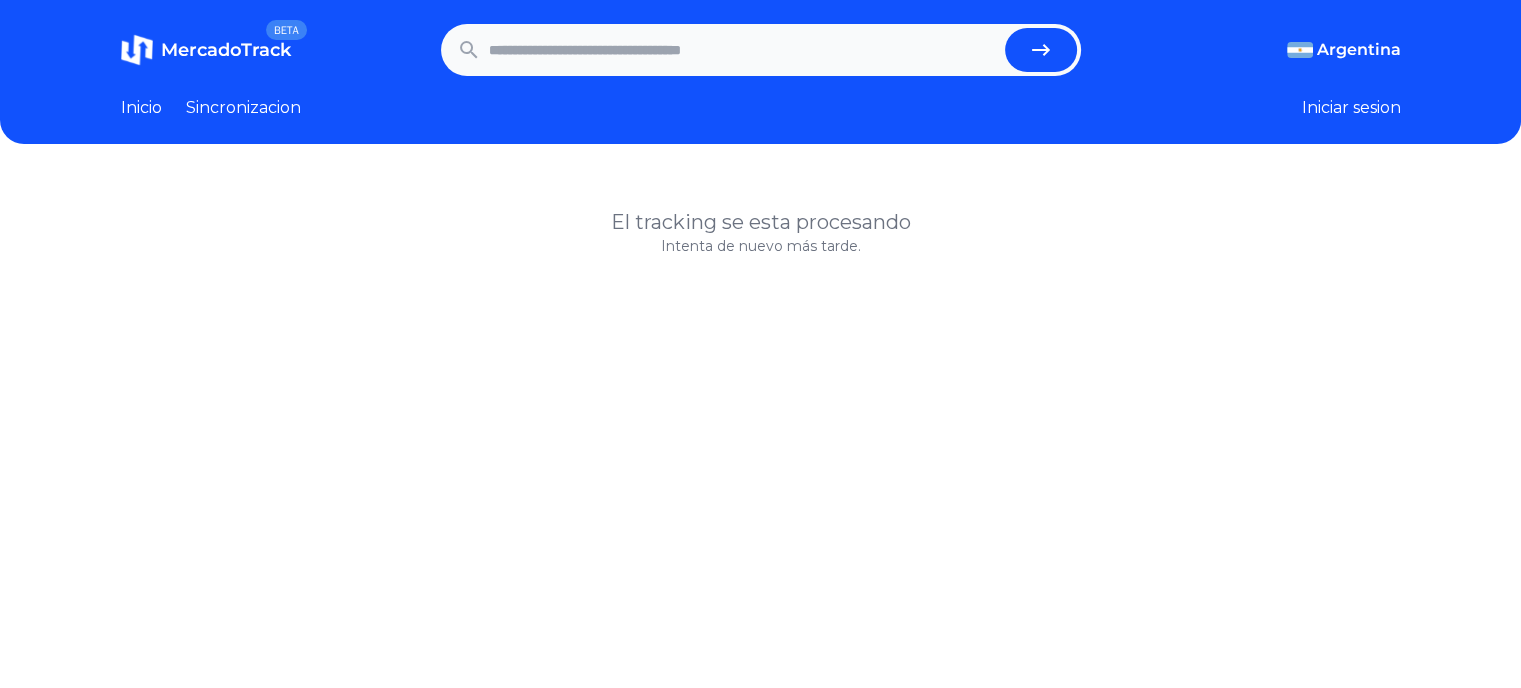 click at bounding box center [743, 50] 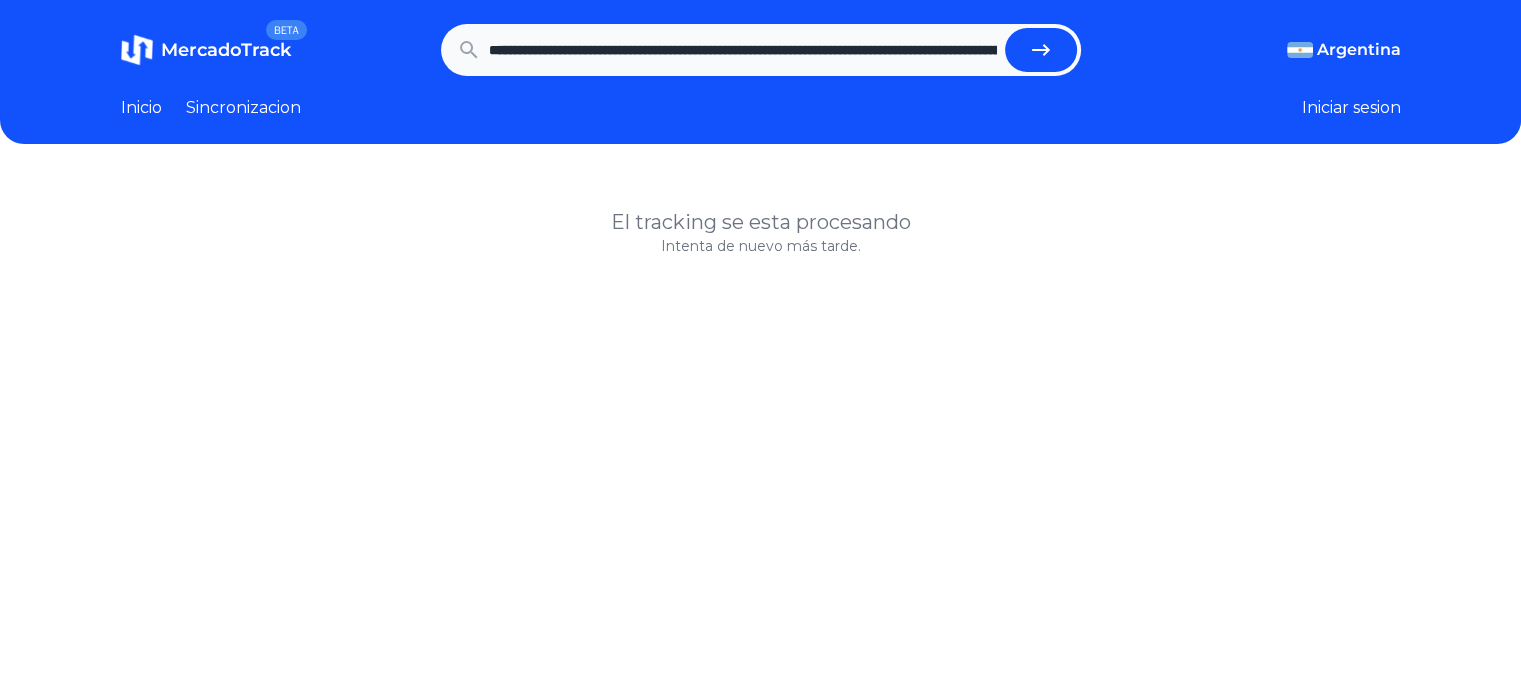scroll, scrollTop: 0, scrollLeft: 1905, axis: horizontal 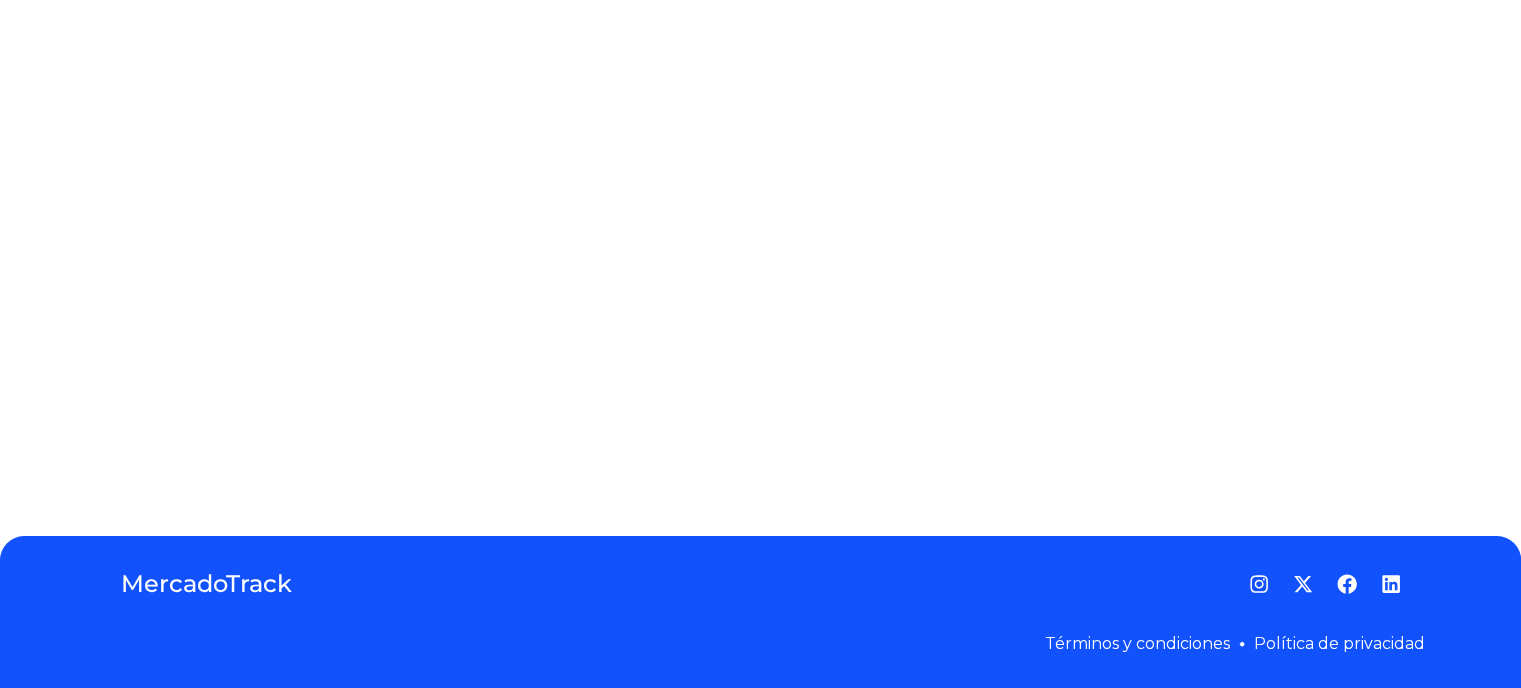 click on "MercadoTrack" at bounding box center (206, 584) 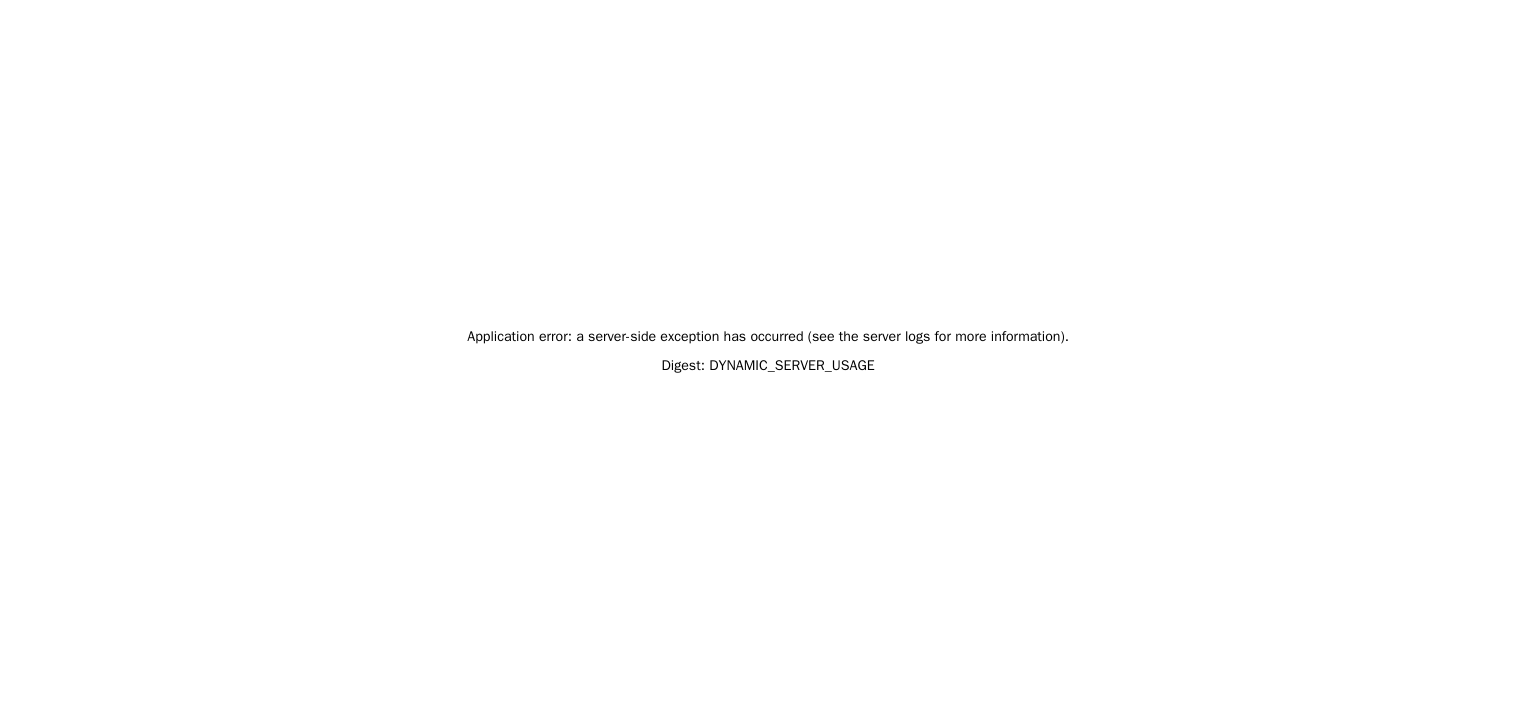 scroll, scrollTop: 0, scrollLeft: 0, axis: both 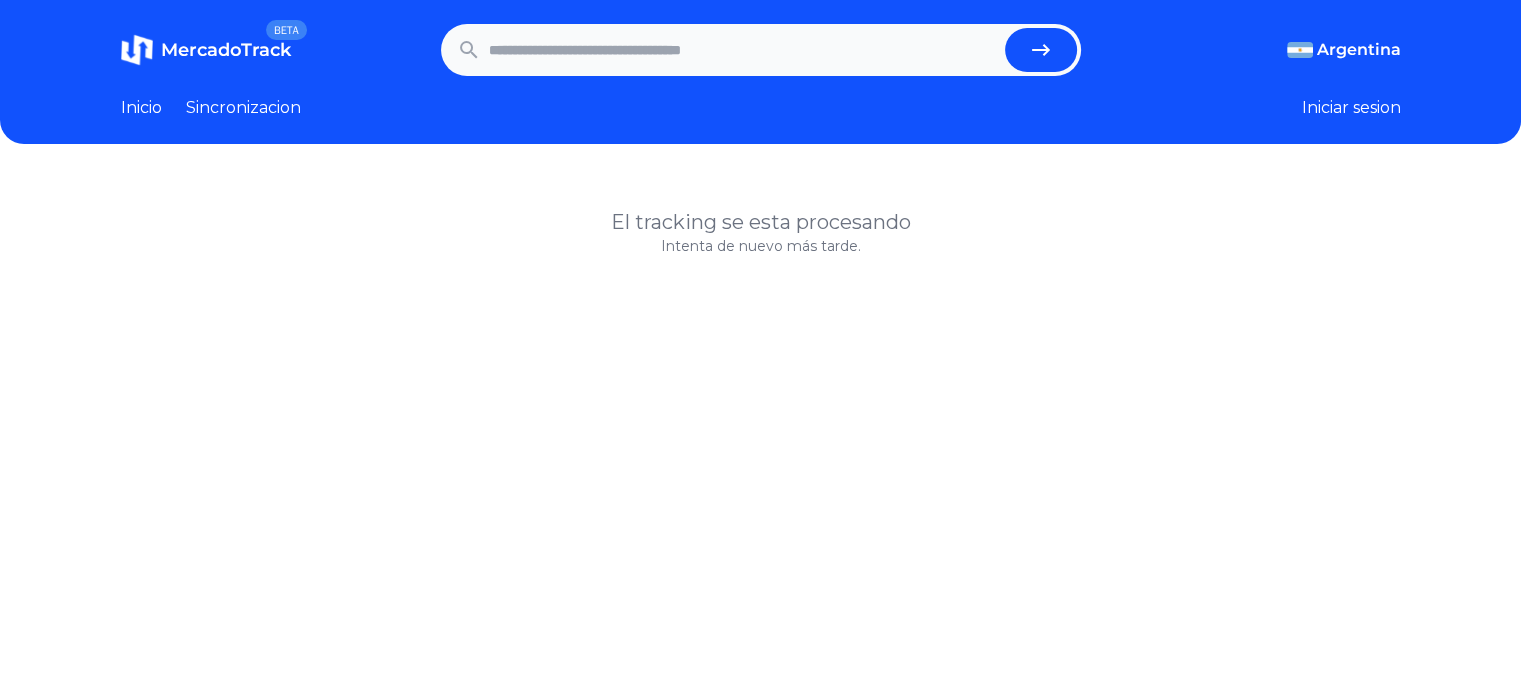 click at bounding box center [743, 50] 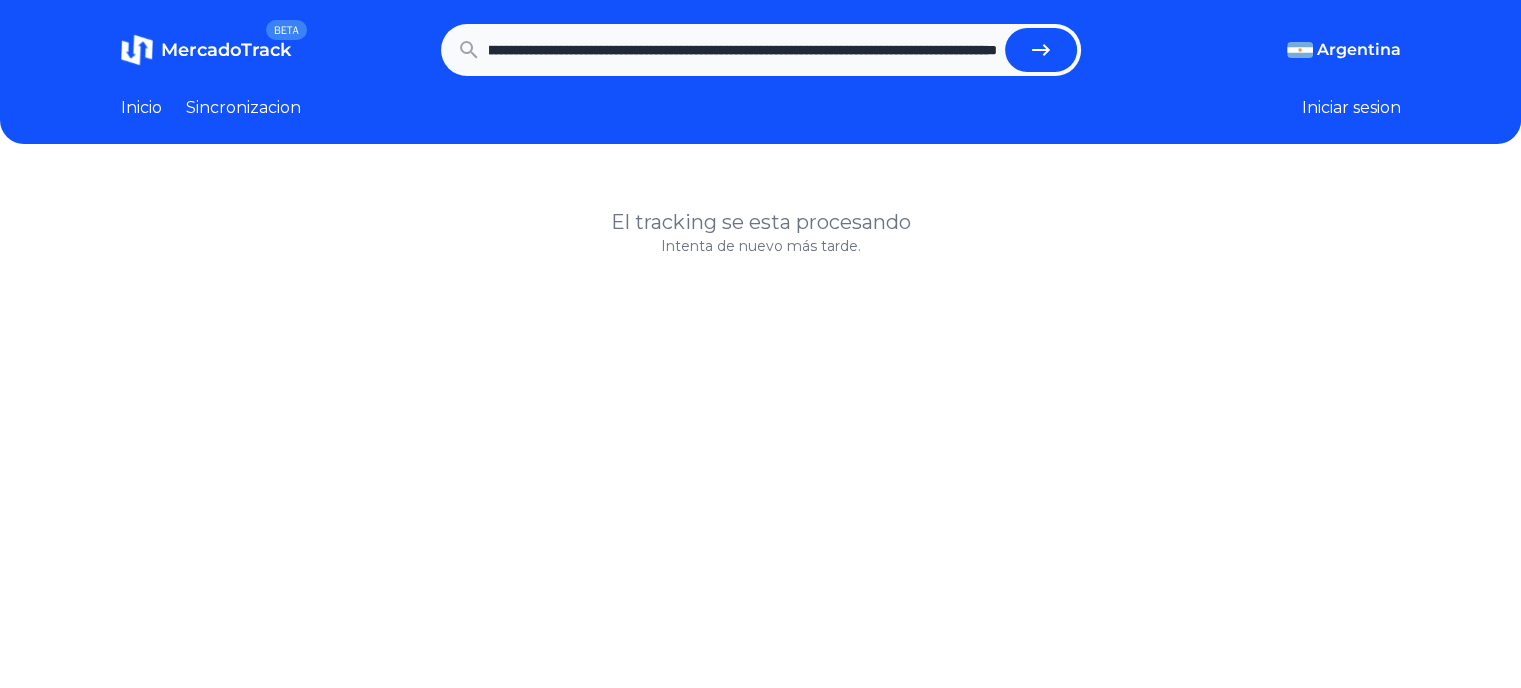 scroll, scrollTop: 0, scrollLeft: 0, axis: both 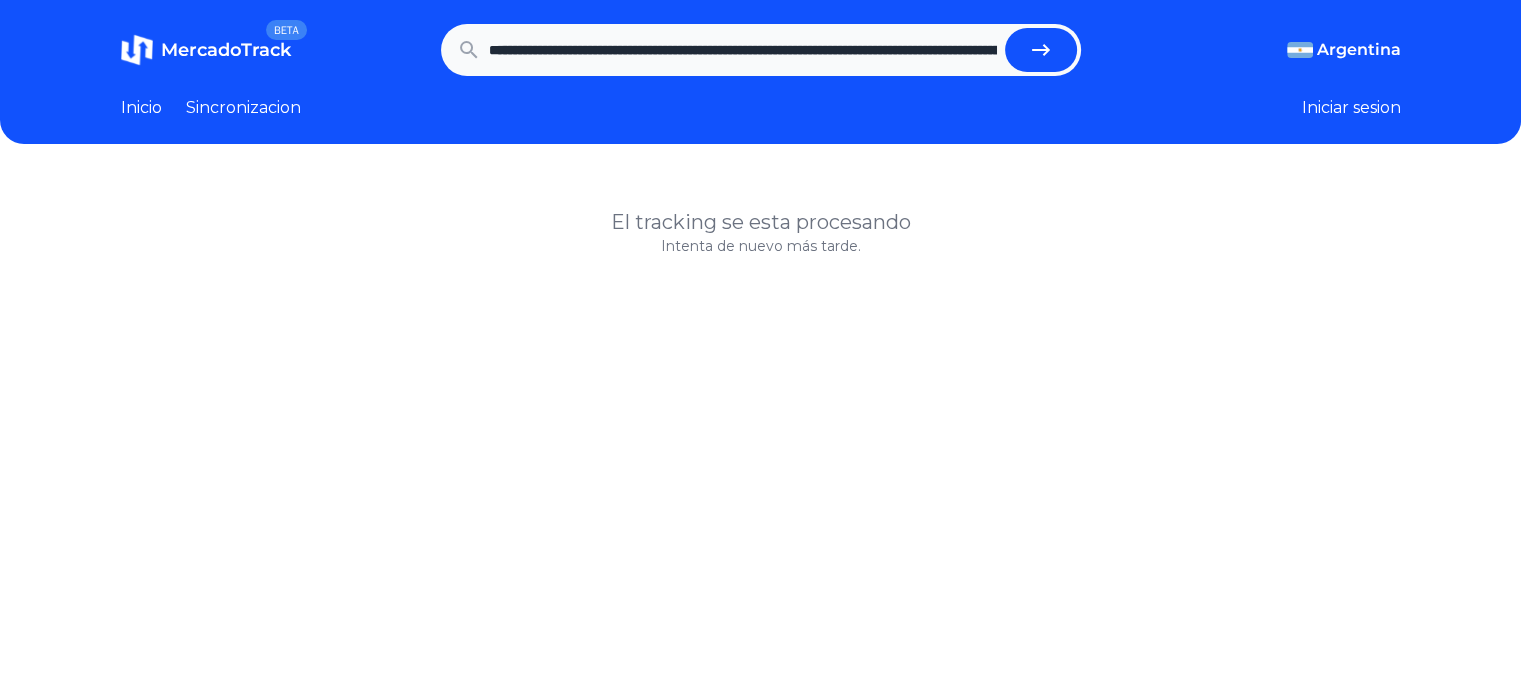 click on "**********" at bounding box center [743, 50] 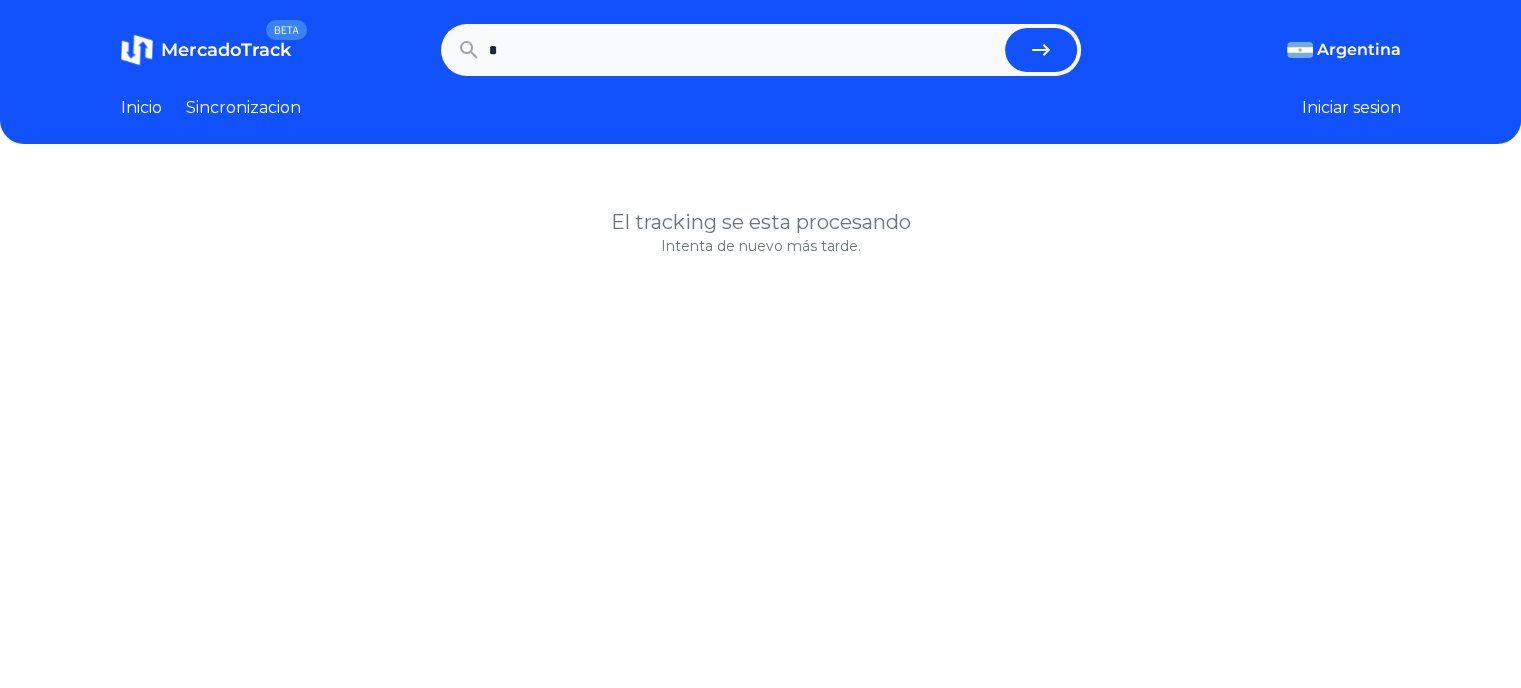 paste on "**********" 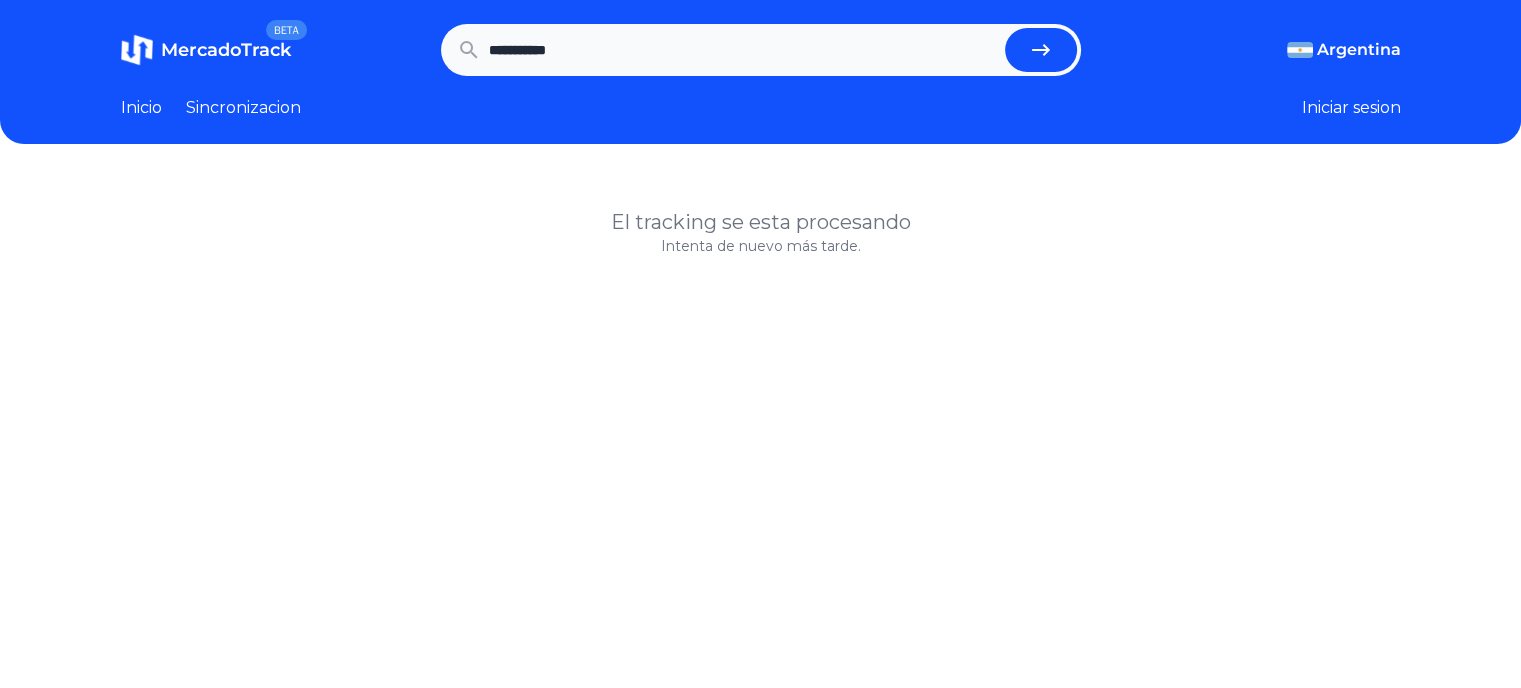 type on "**********" 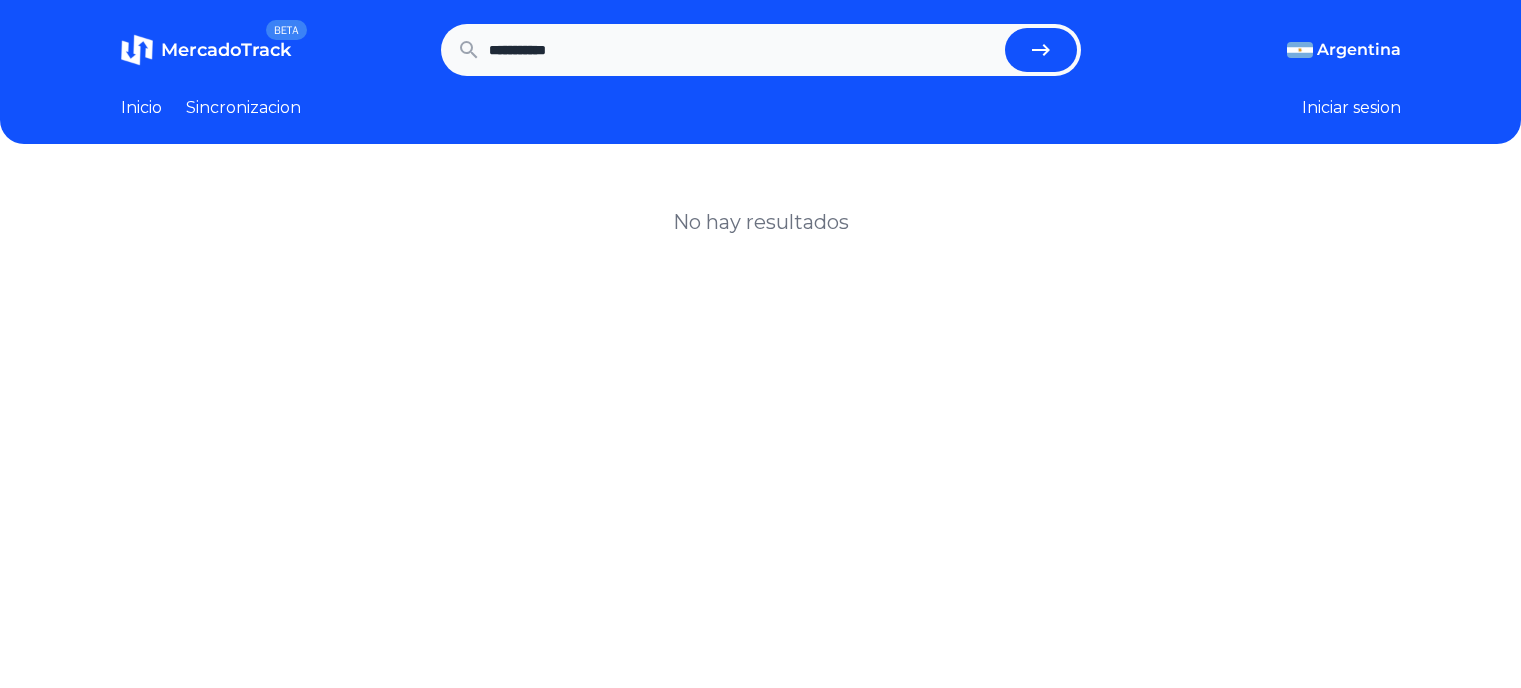 scroll, scrollTop: 0, scrollLeft: 0, axis: both 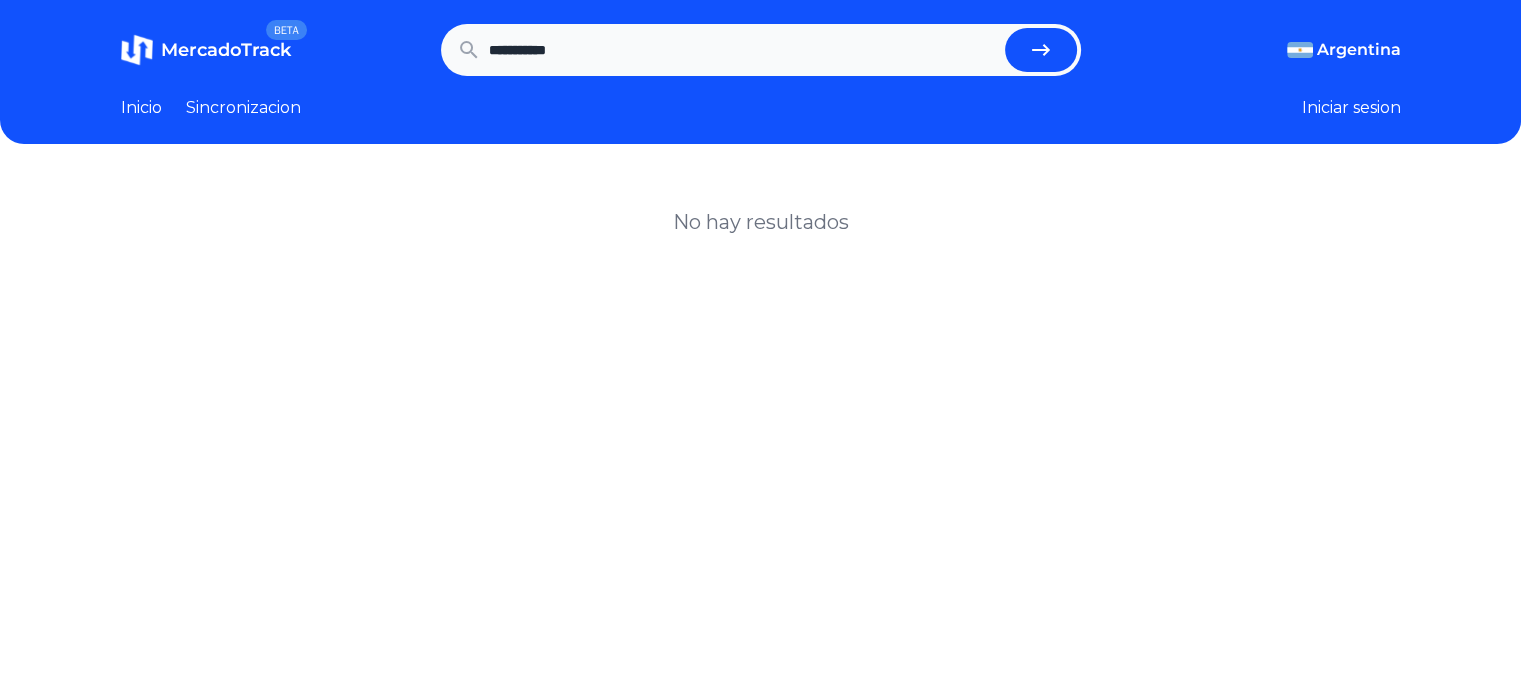 click on "**********" at bounding box center [743, 50] 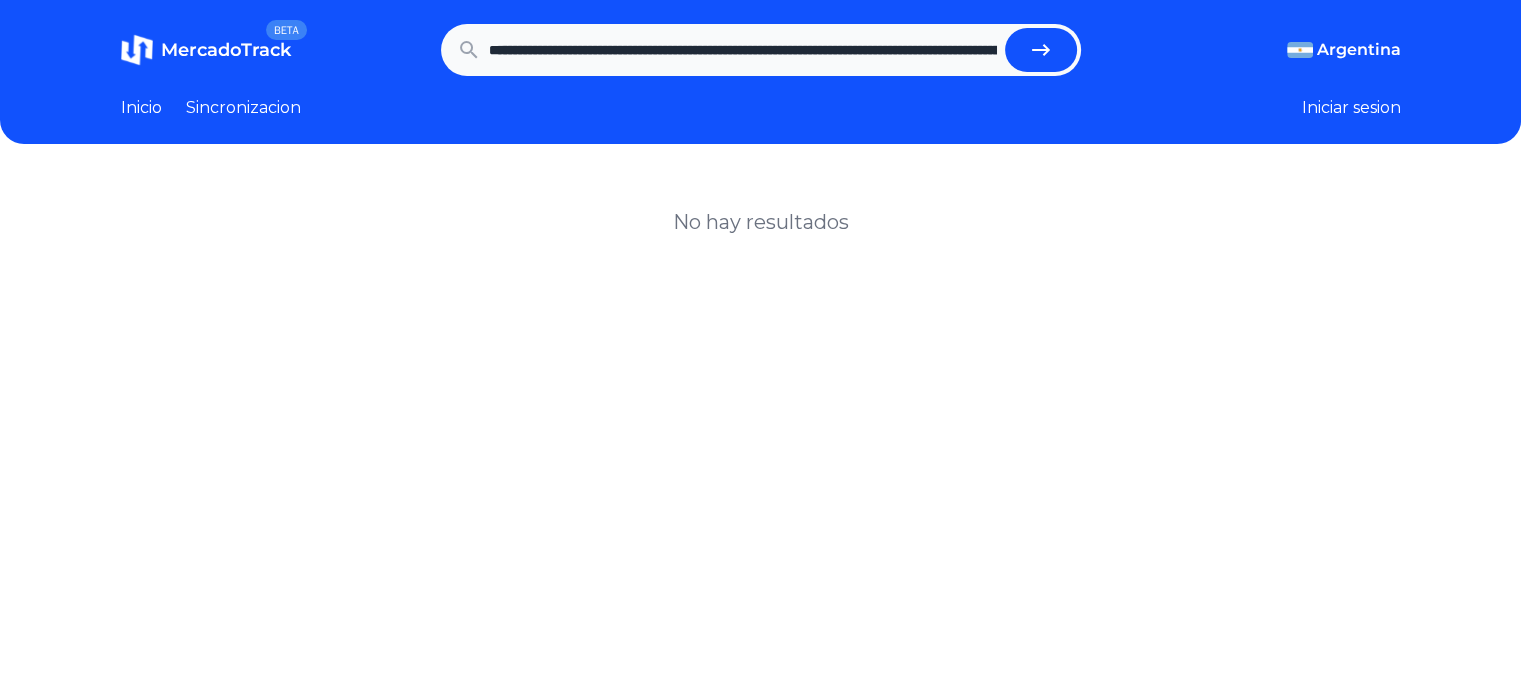 scroll, scrollTop: 0, scrollLeft: 1905, axis: horizontal 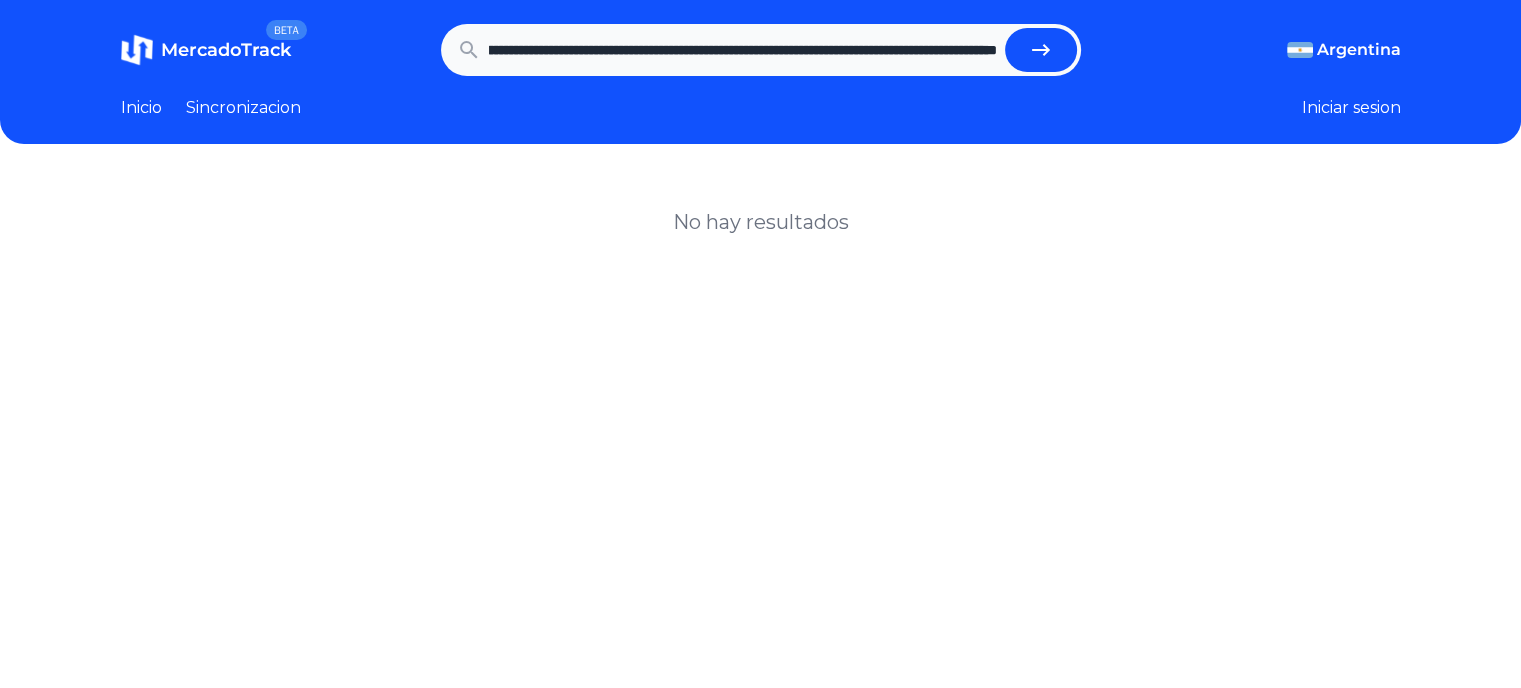 click at bounding box center (1041, 50) 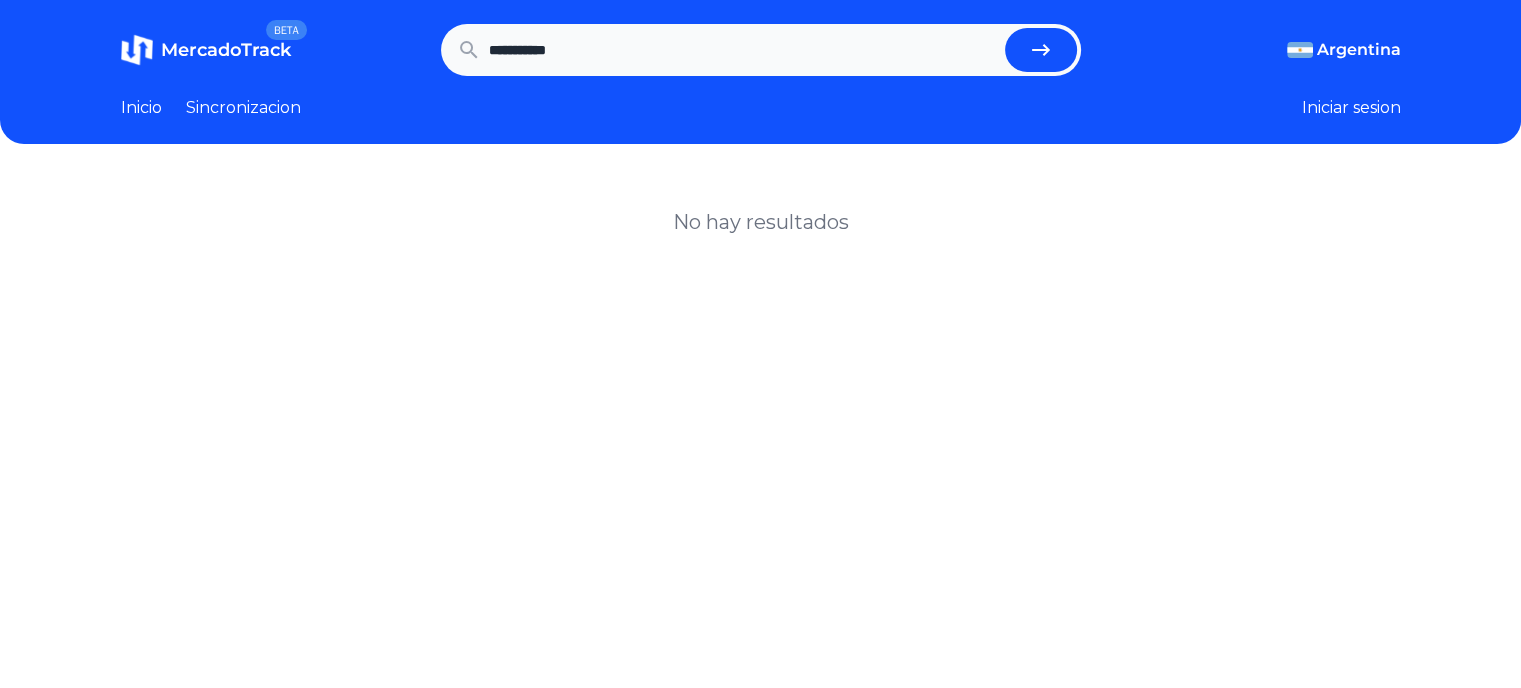 scroll, scrollTop: 0, scrollLeft: 0, axis: both 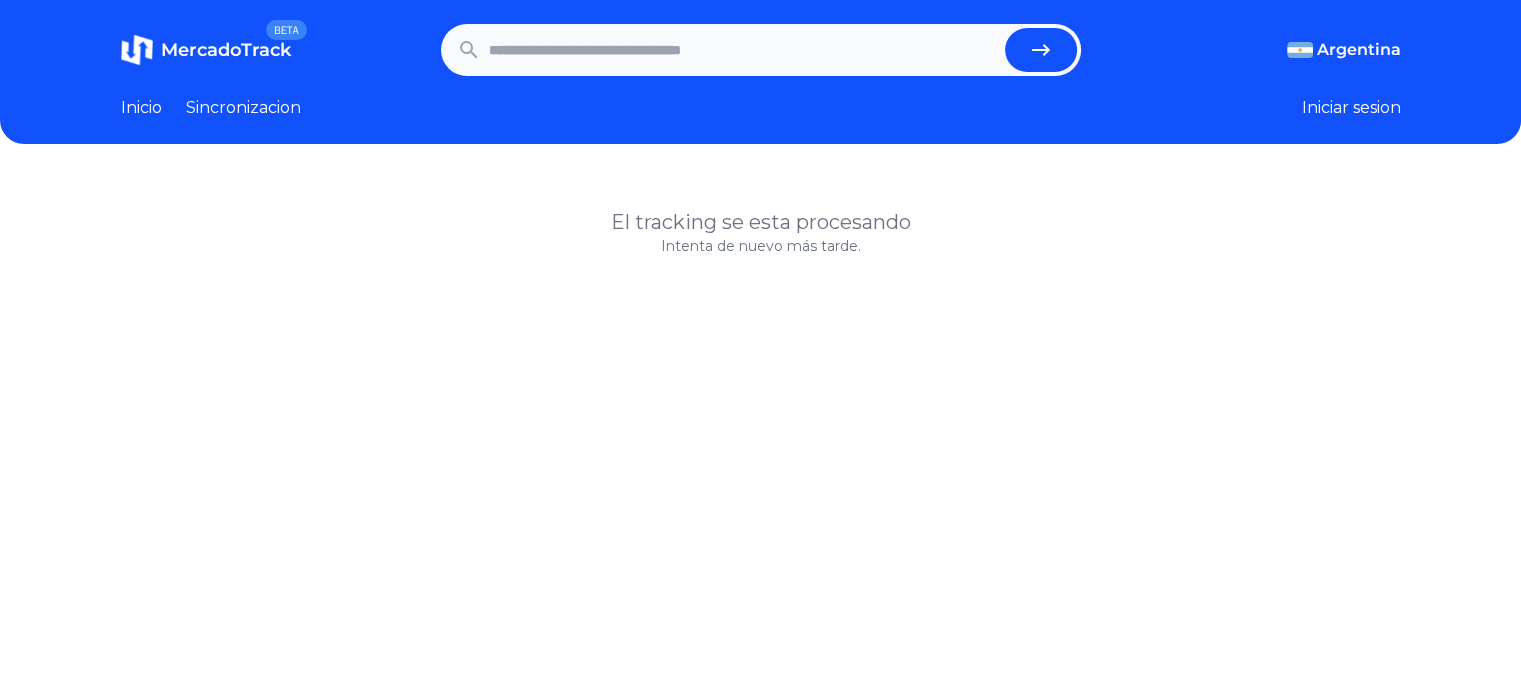 click on "Inicio" at bounding box center (141, 108) 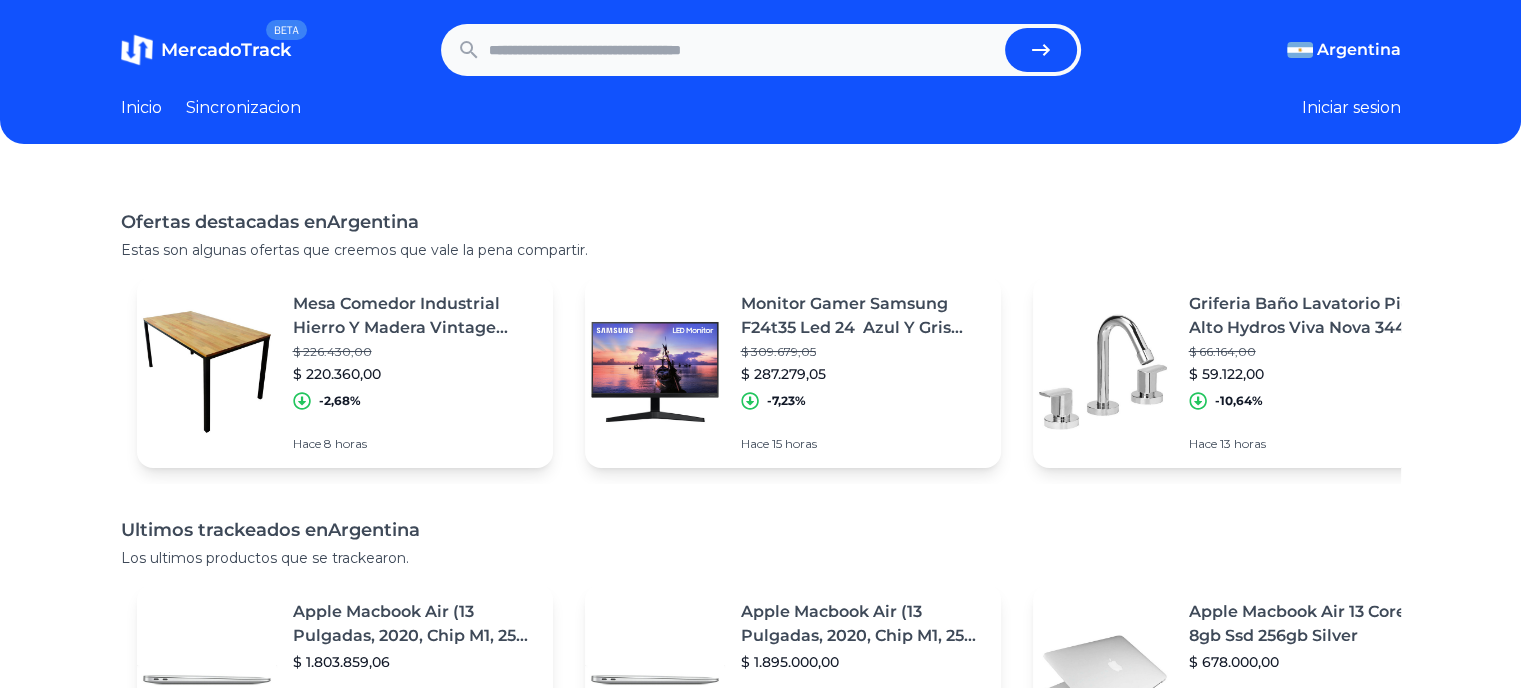 click on "Iniciar sesion" at bounding box center (1351, 108) 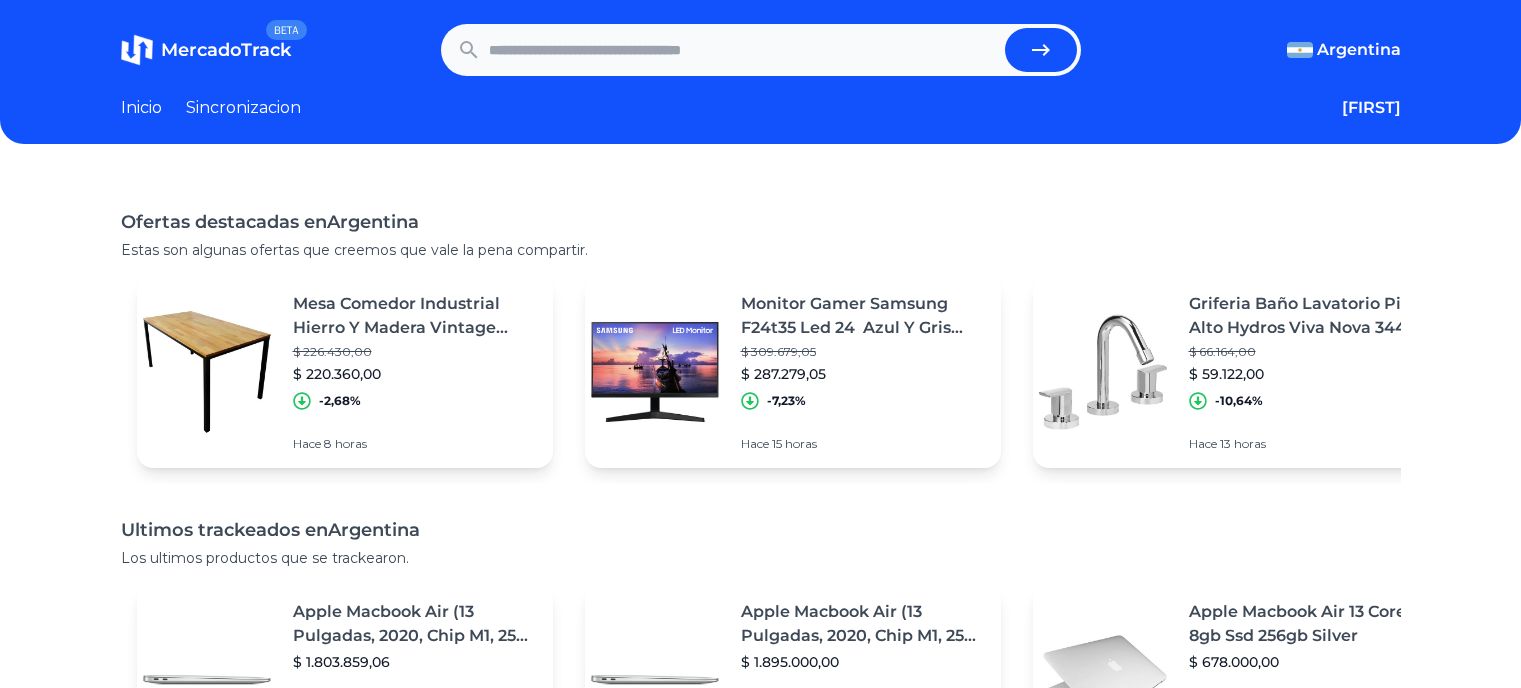 scroll, scrollTop: 0, scrollLeft: 0, axis: both 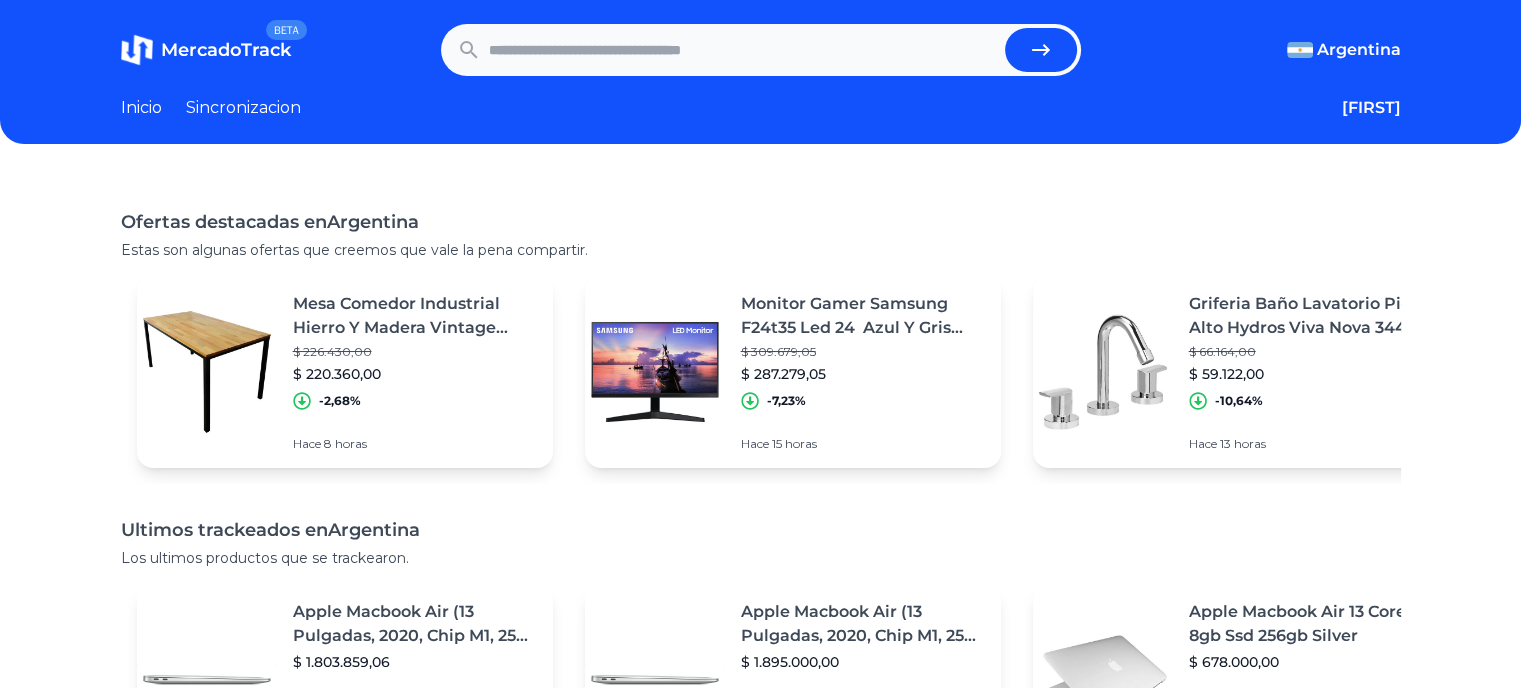 click at bounding box center (743, 50) 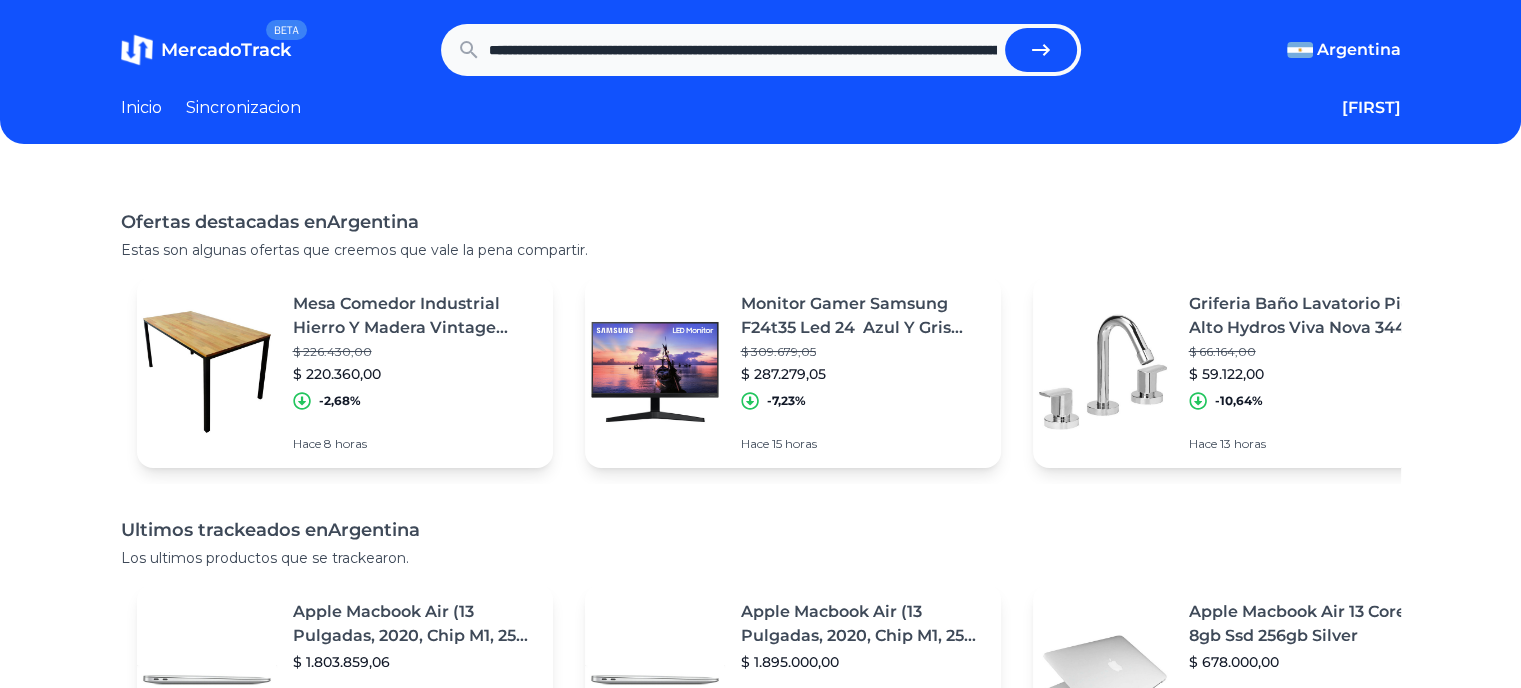 scroll, scrollTop: 0, scrollLeft: 1568, axis: horizontal 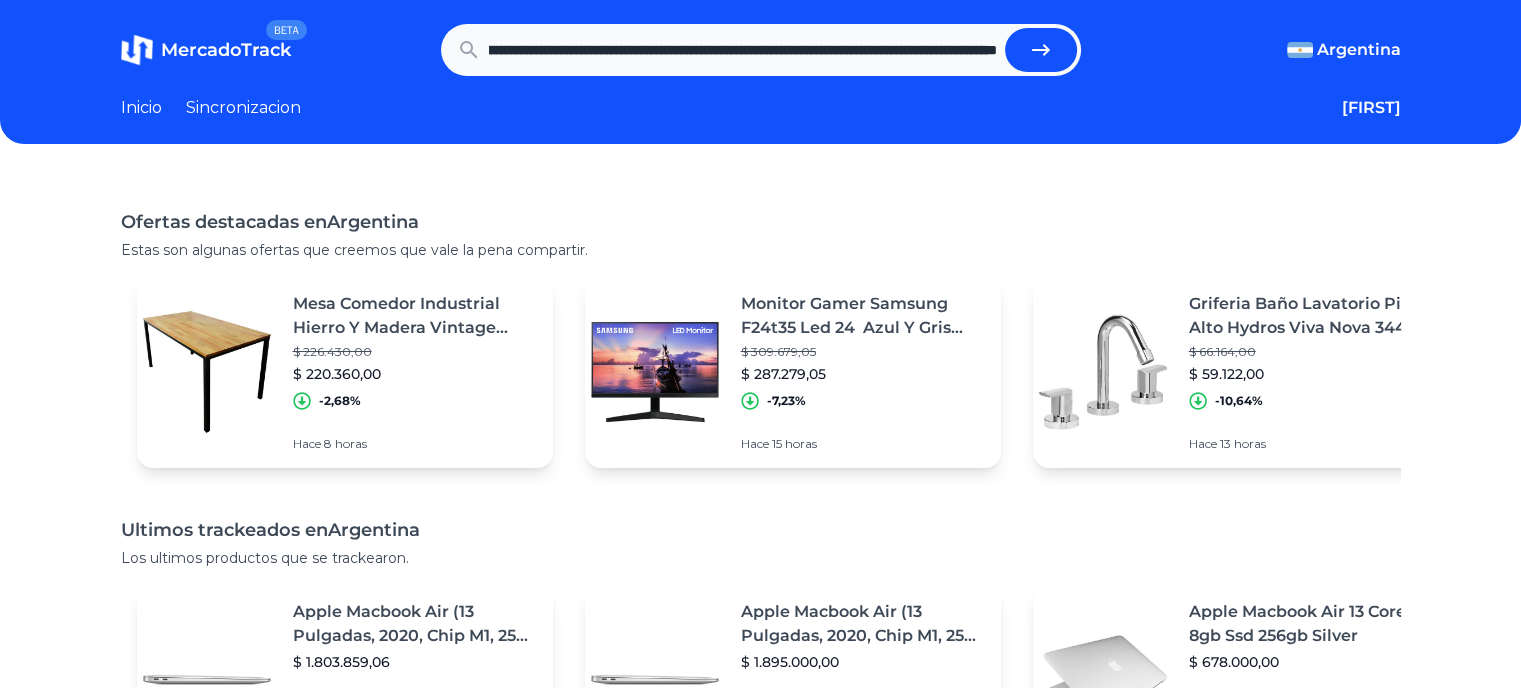 click at bounding box center (1041, 50) 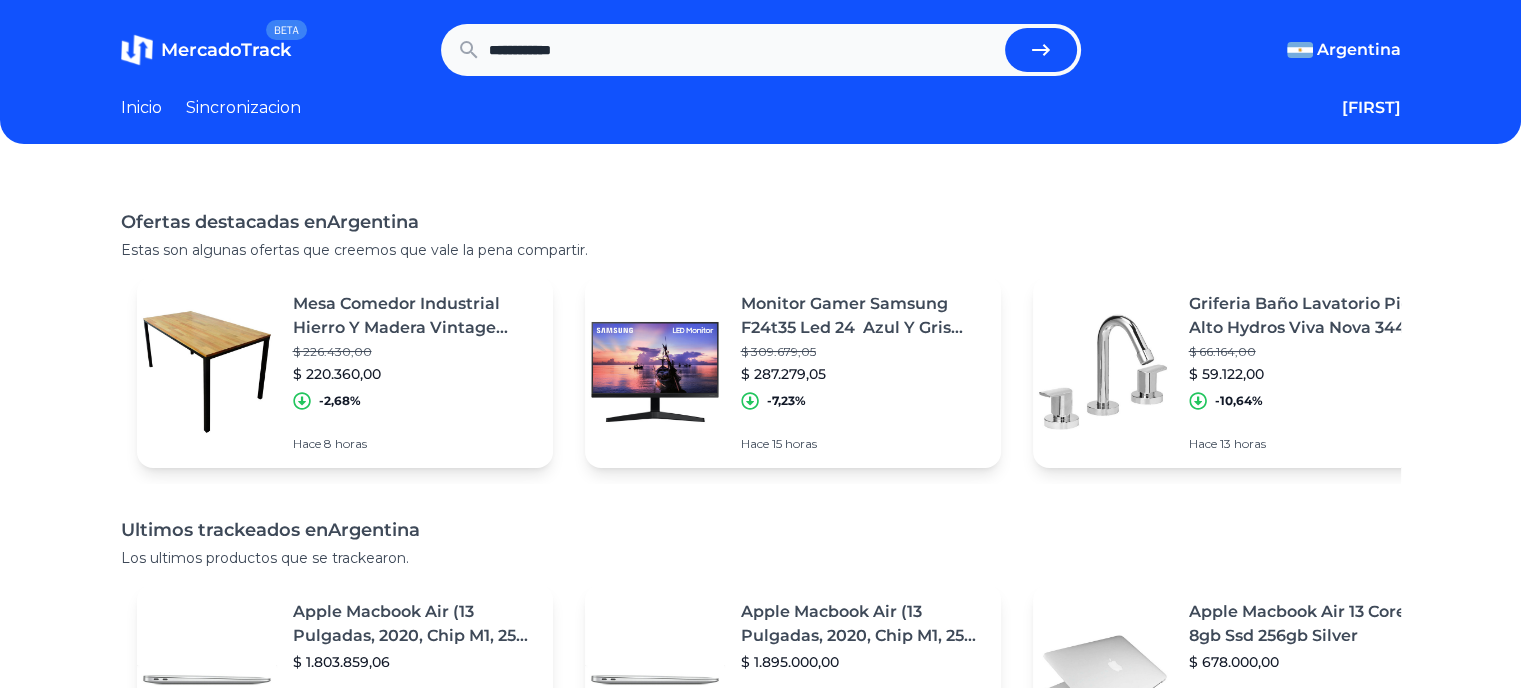 scroll, scrollTop: 0, scrollLeft: 0, axis: both 